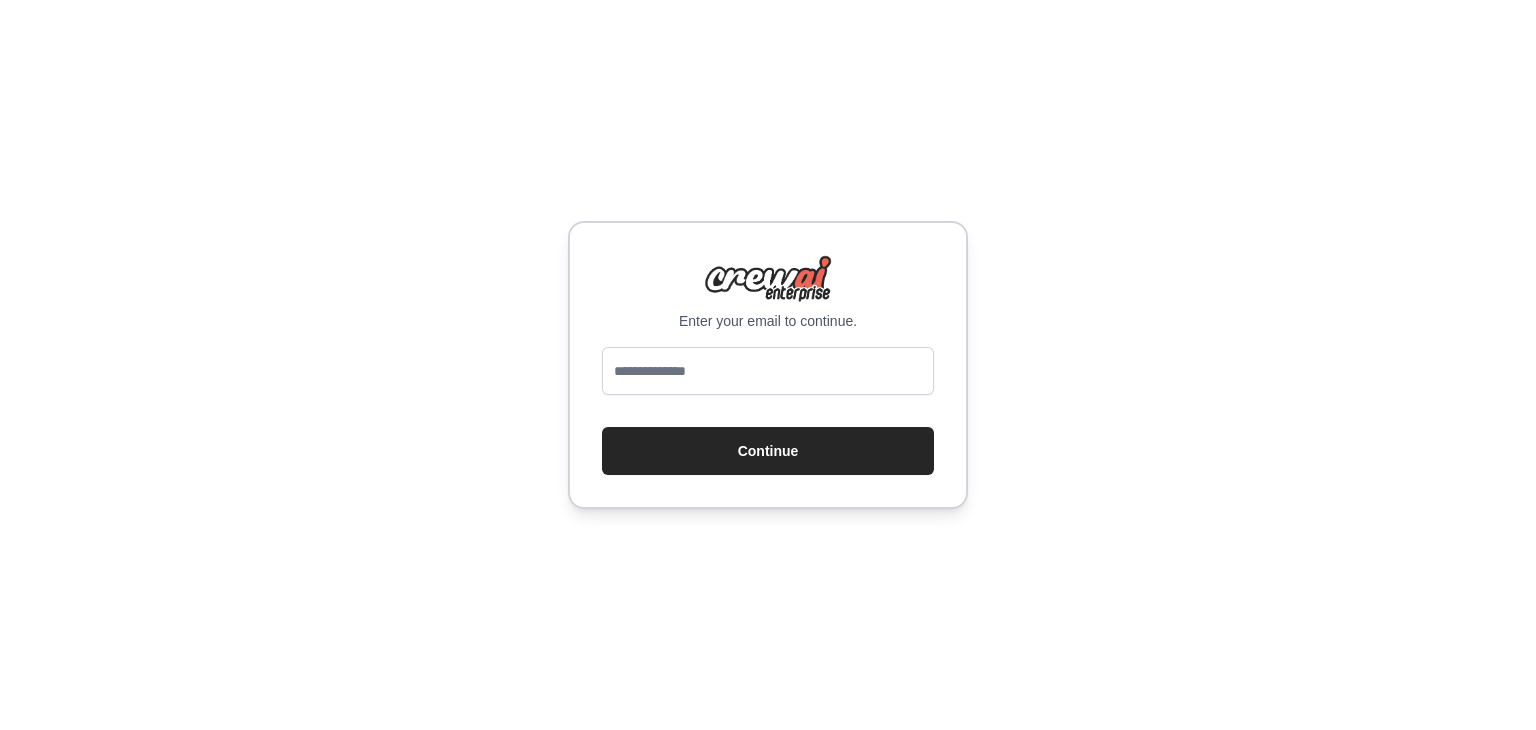 scroll, scrollTop: 0, scrollLeft: 0, axis: both 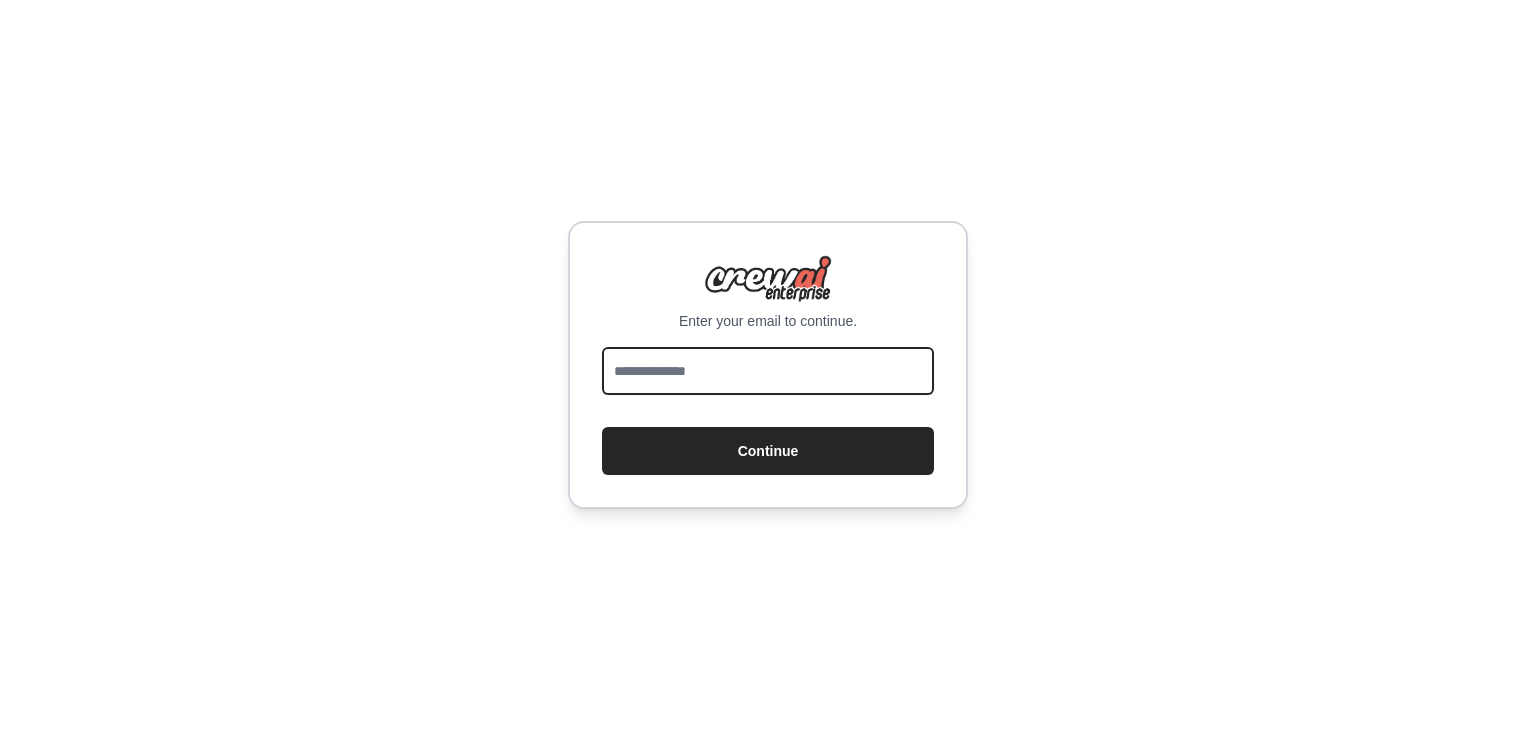 click at bounding box center (768, 371) 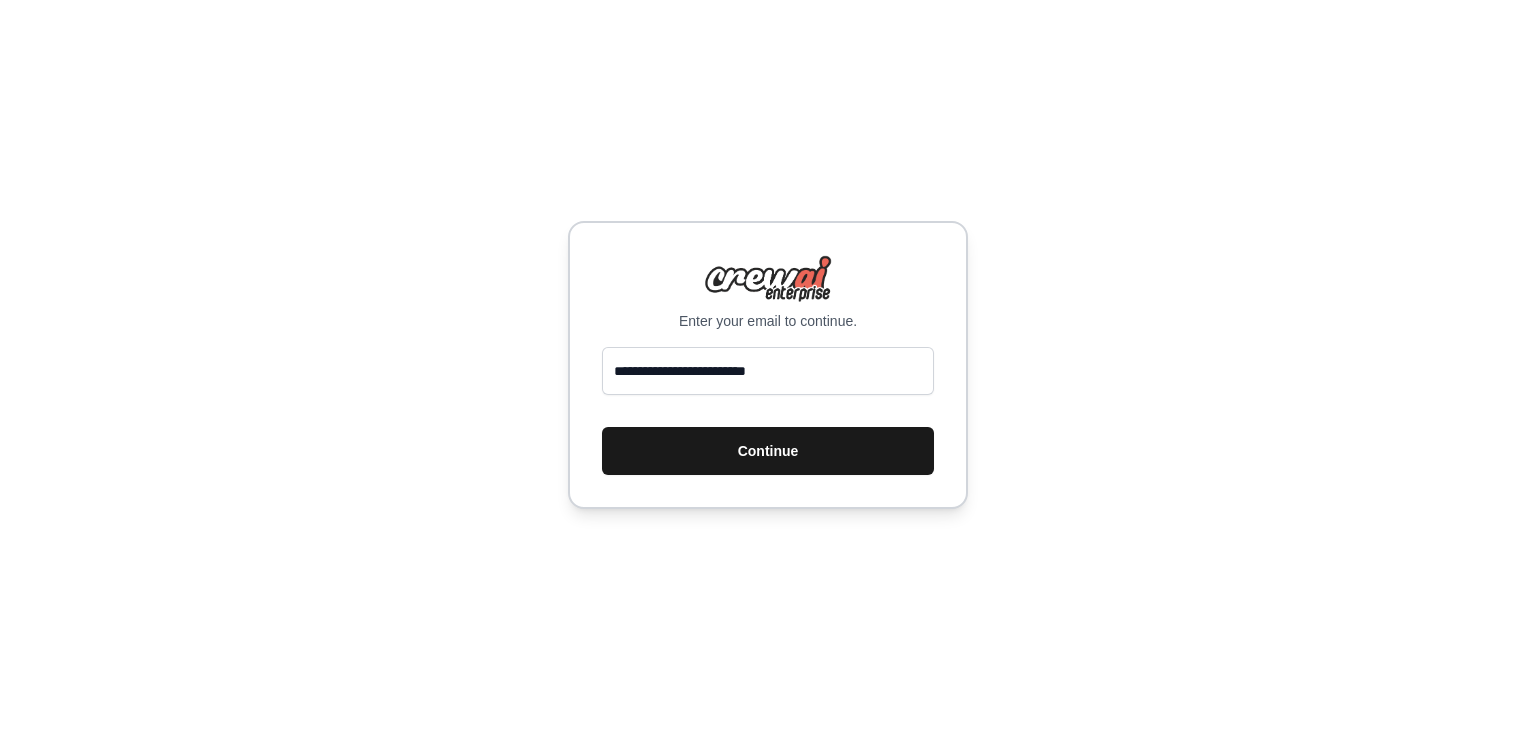 click on "Continue" at bounding box center [768, 451] 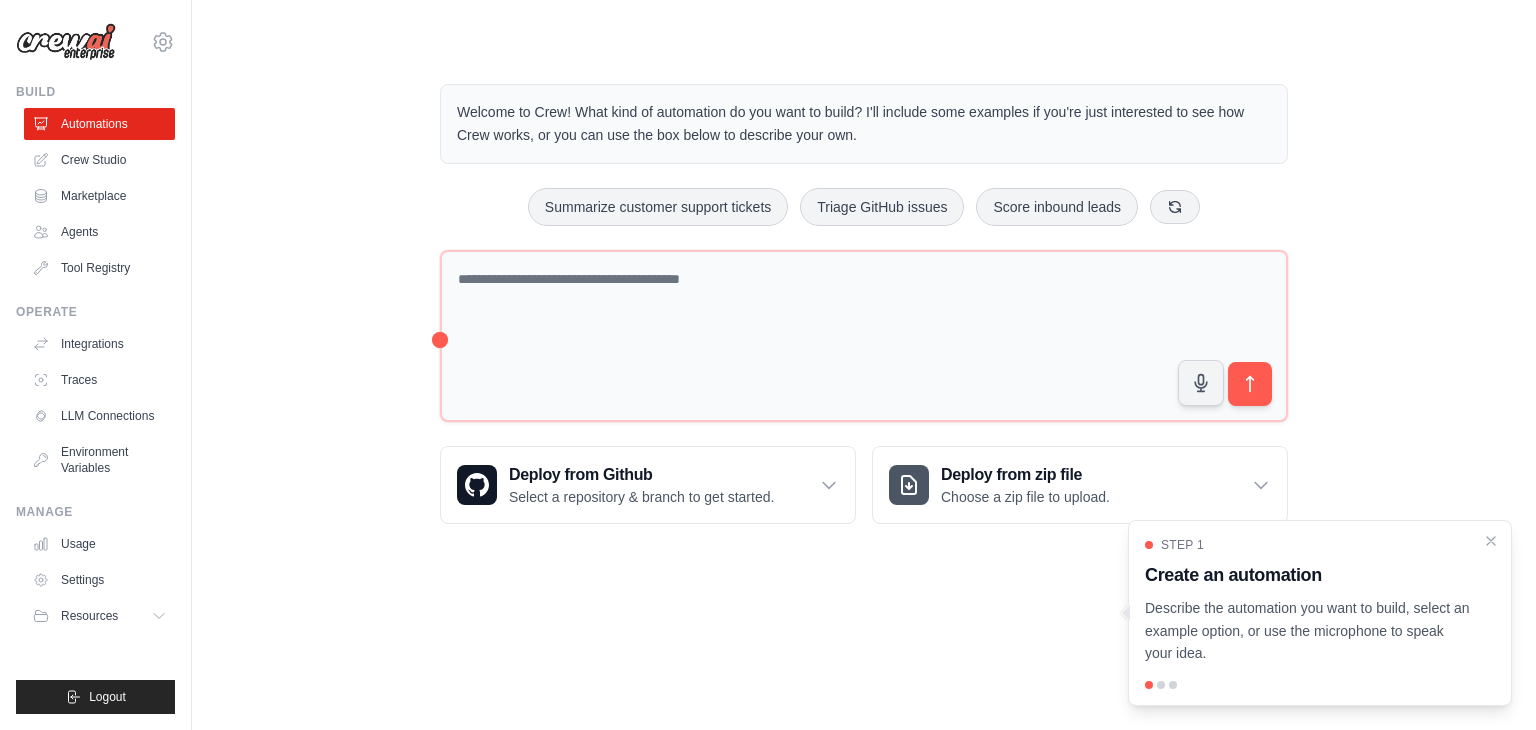 scroll, scrollTop: 0, scrollLeft: 0, axis: both 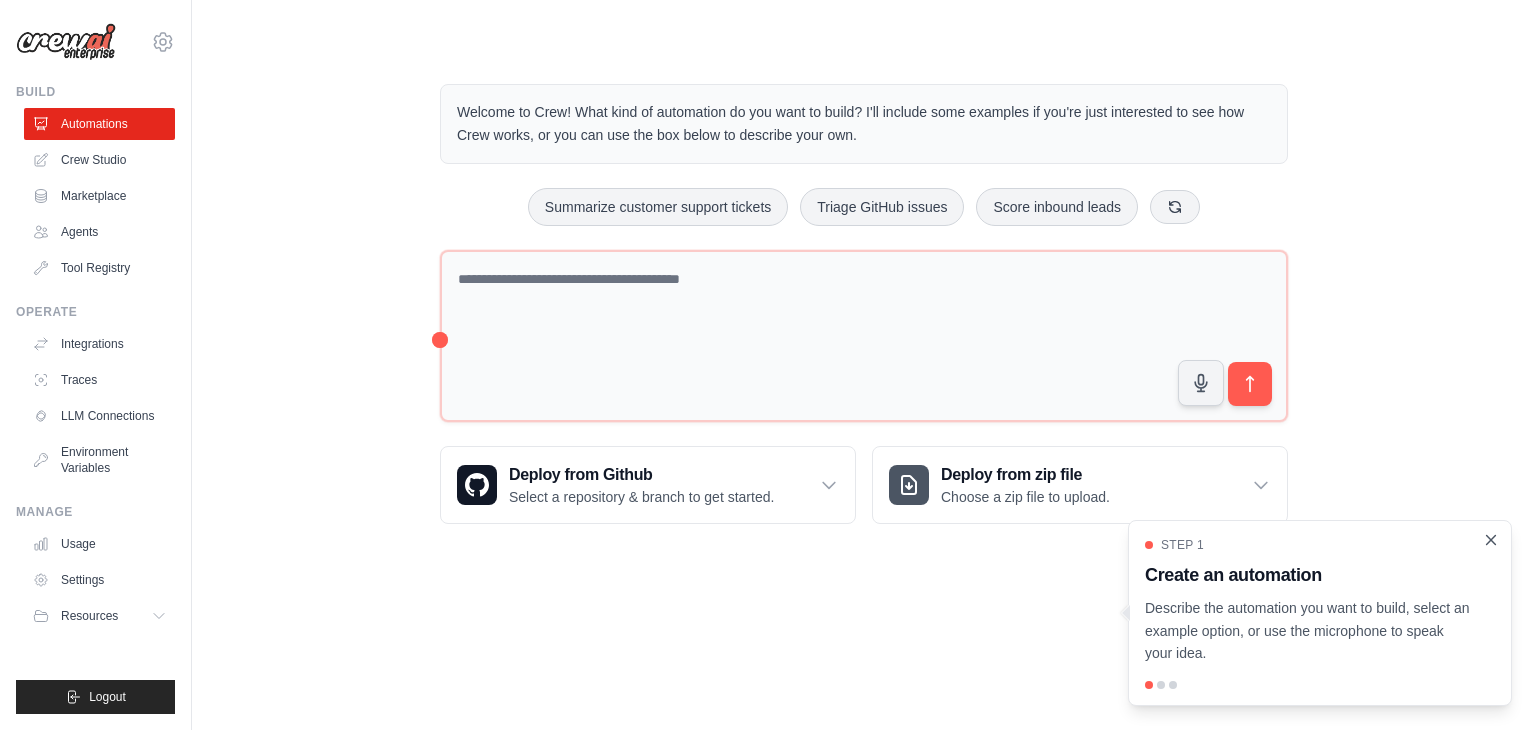 click 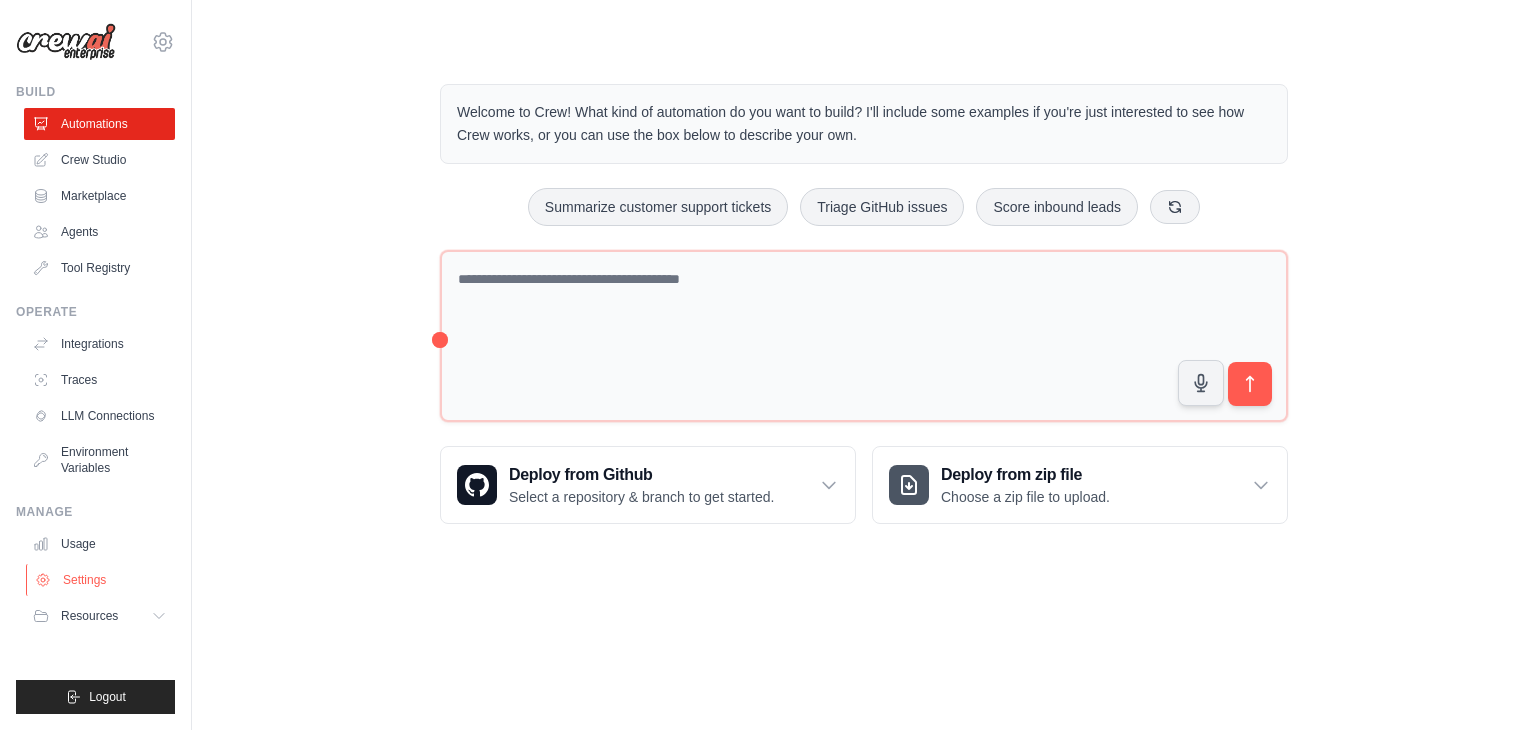 click on "Settings" at bounding box center (101, 580) 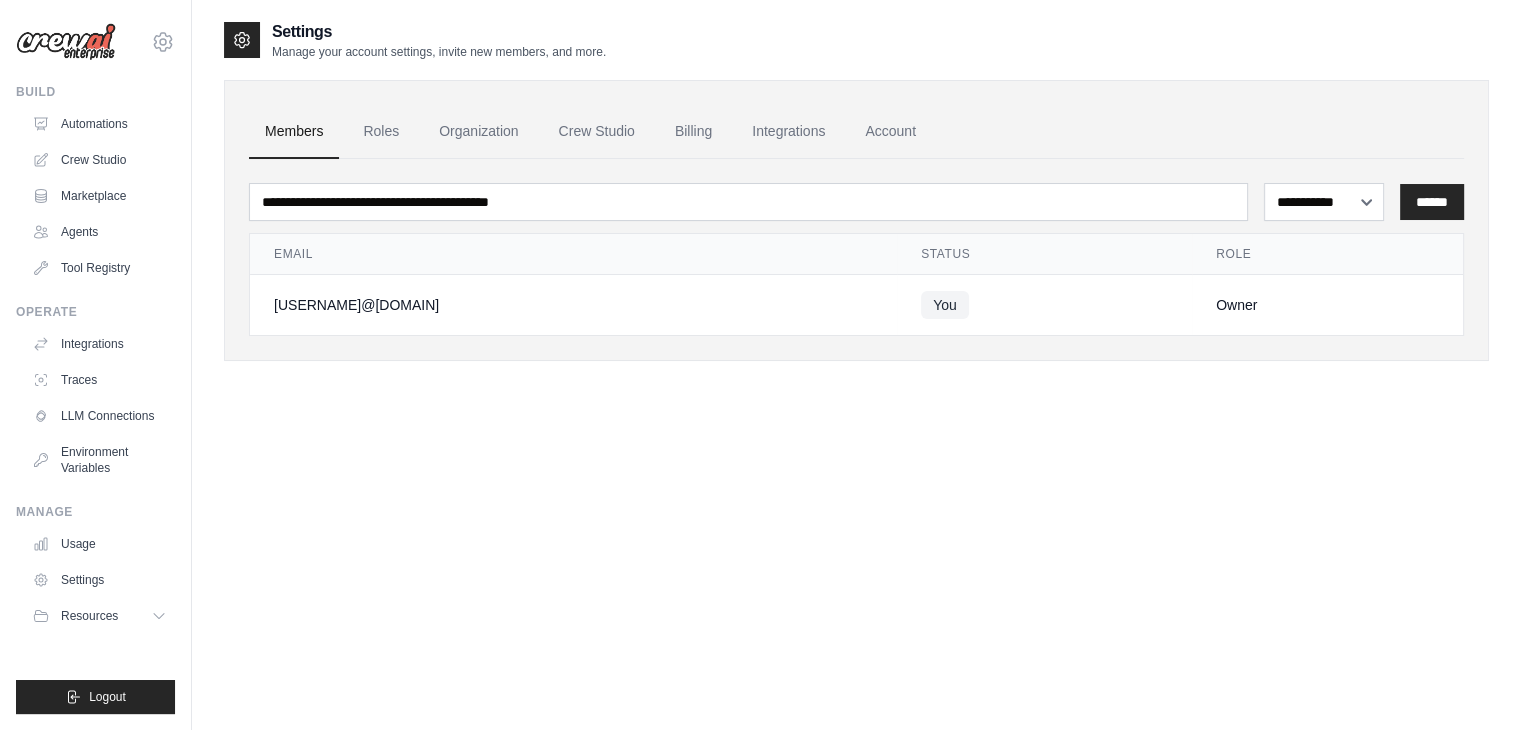 click on "Owner" at bounding box center (1327, 305) 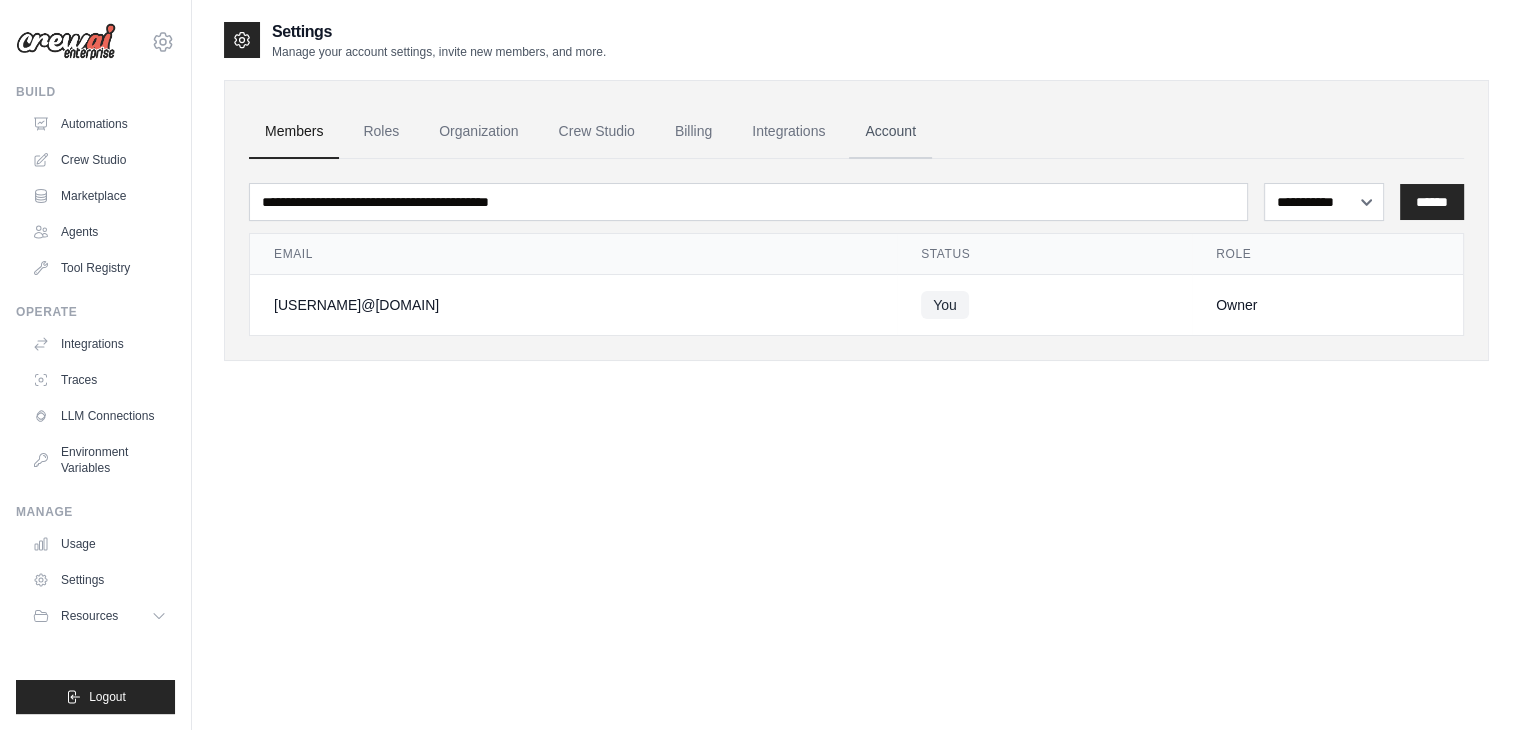 click on "Account" at bounding box center [890, 132] 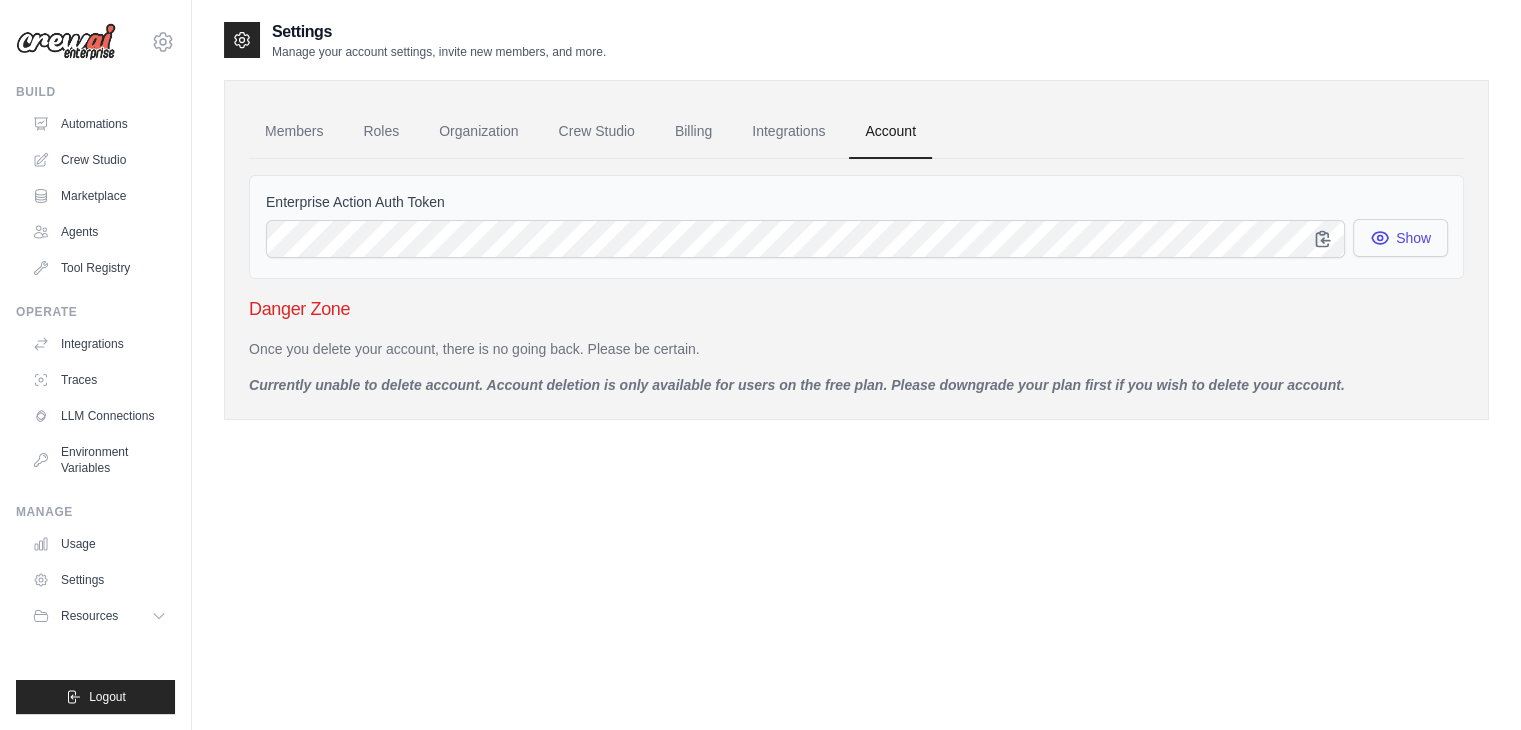 click on "Show" at bounding box center [1400, 238] 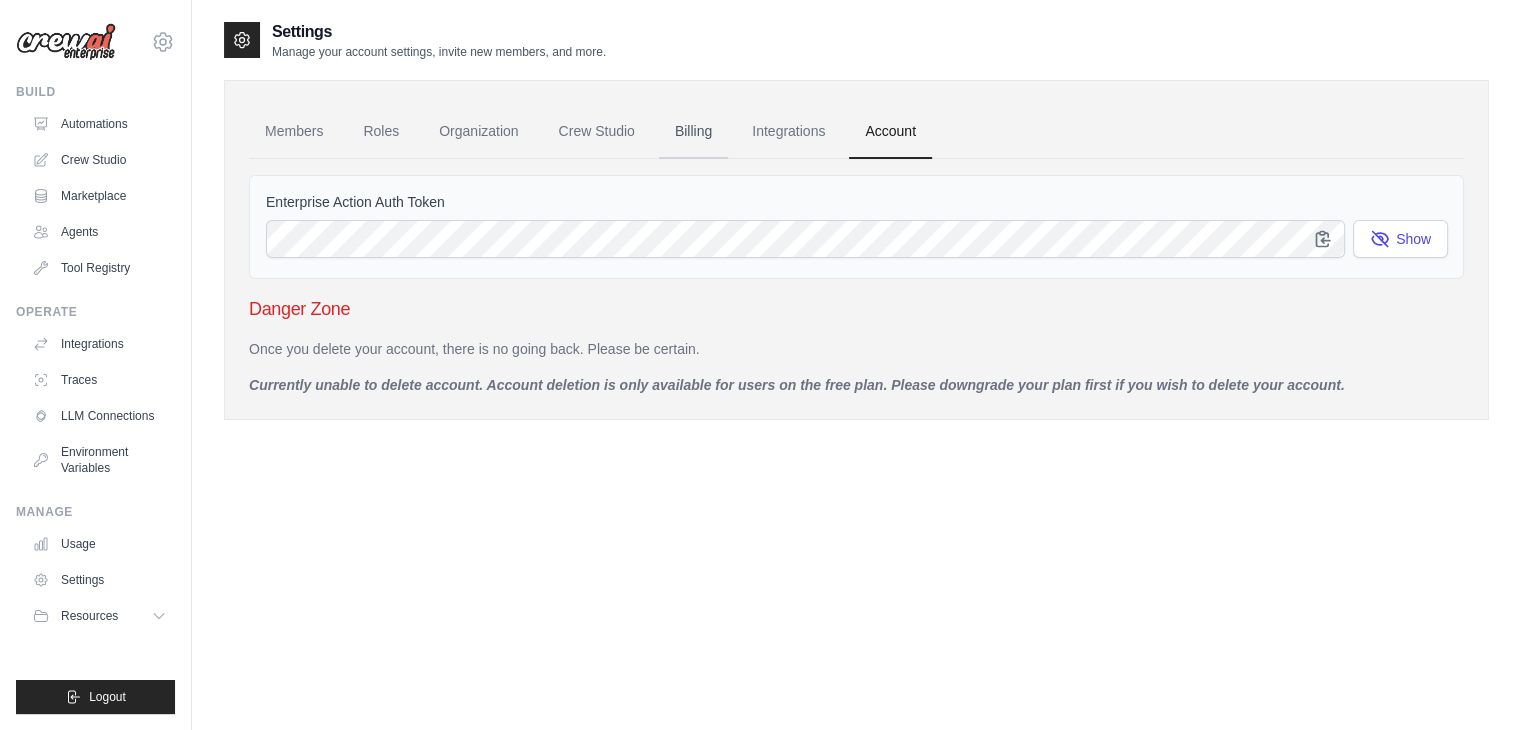 click on "Billing" at bounding box center [693, 132] 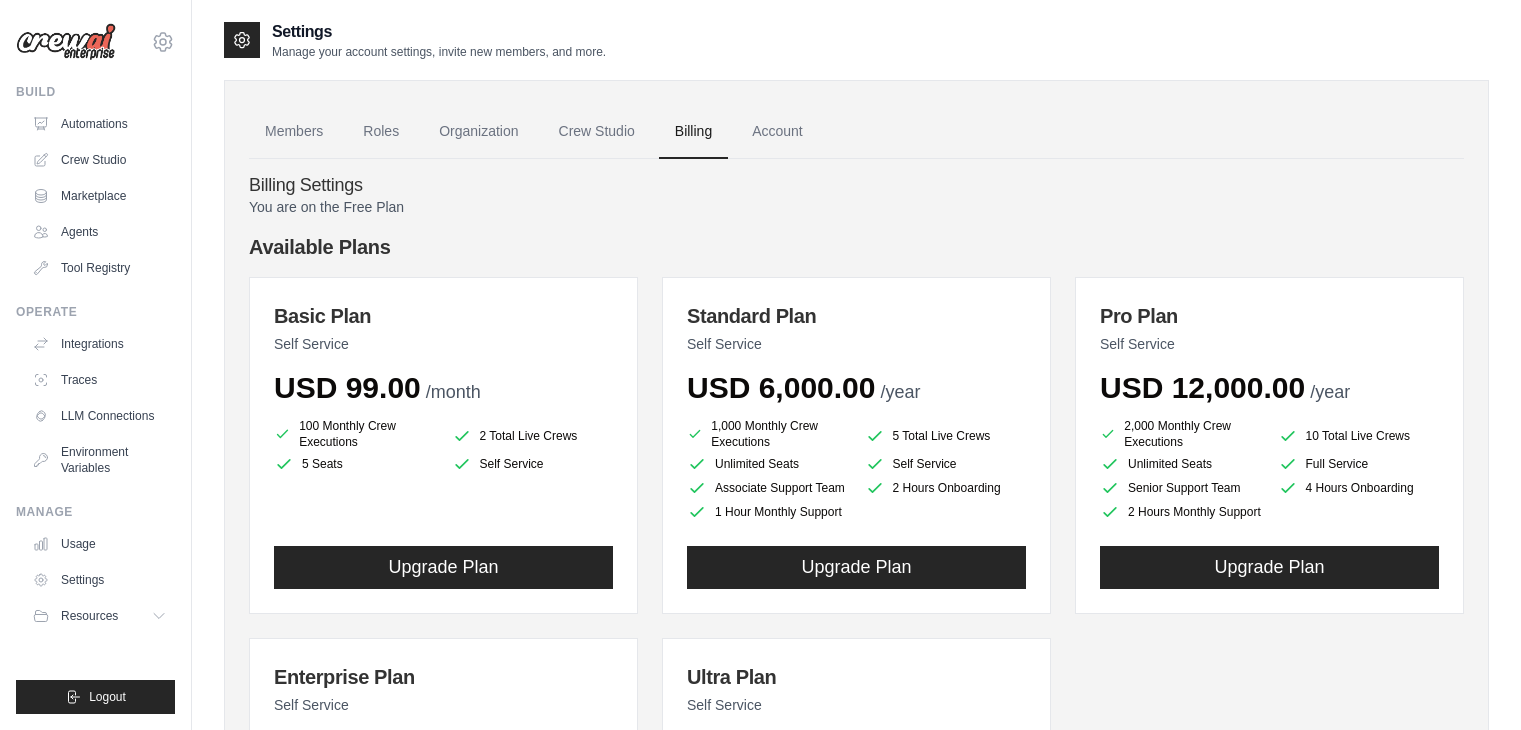 scroll, scrollTop: 0, scrollLeft: 0, axis: both 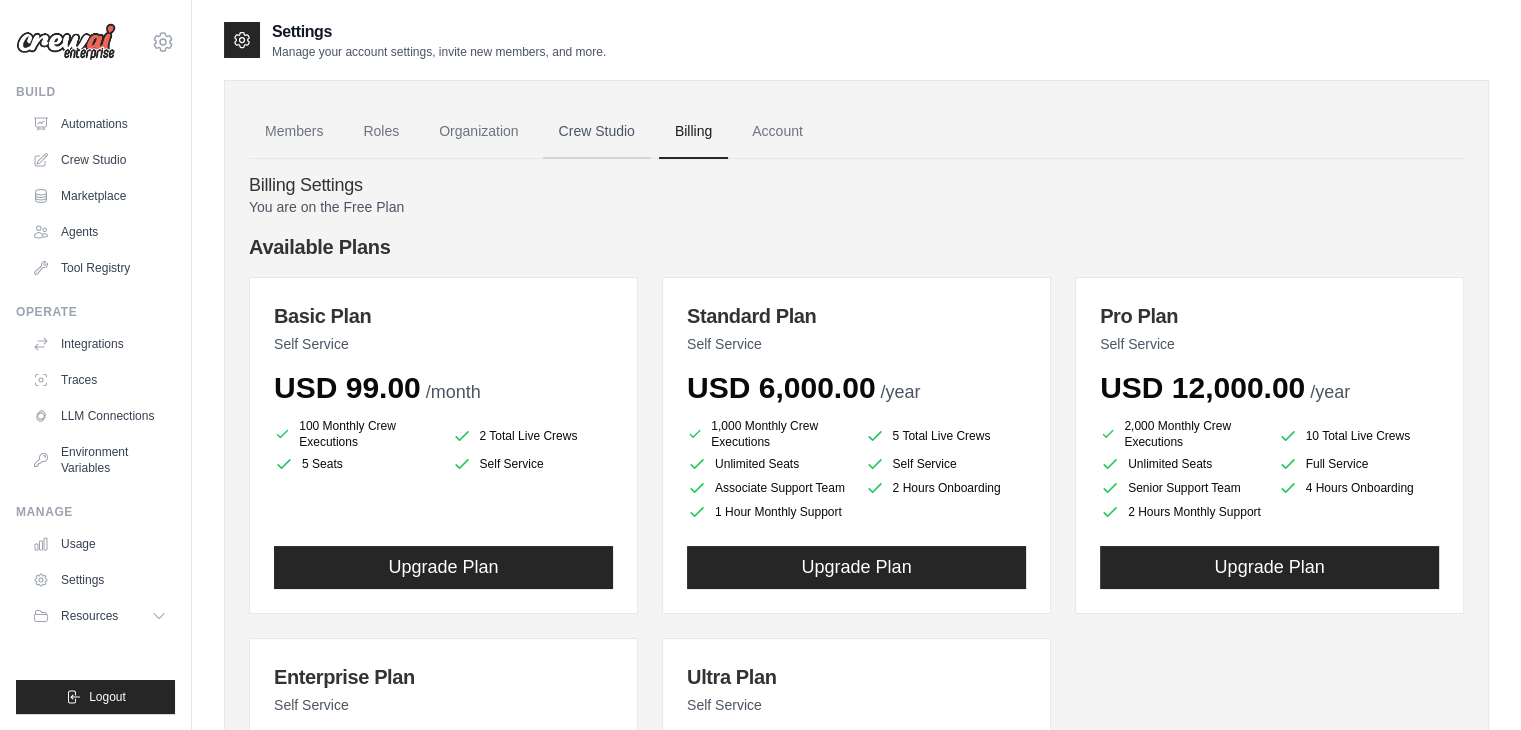 click on "Crew Studio" at bounding box center [597, 132] 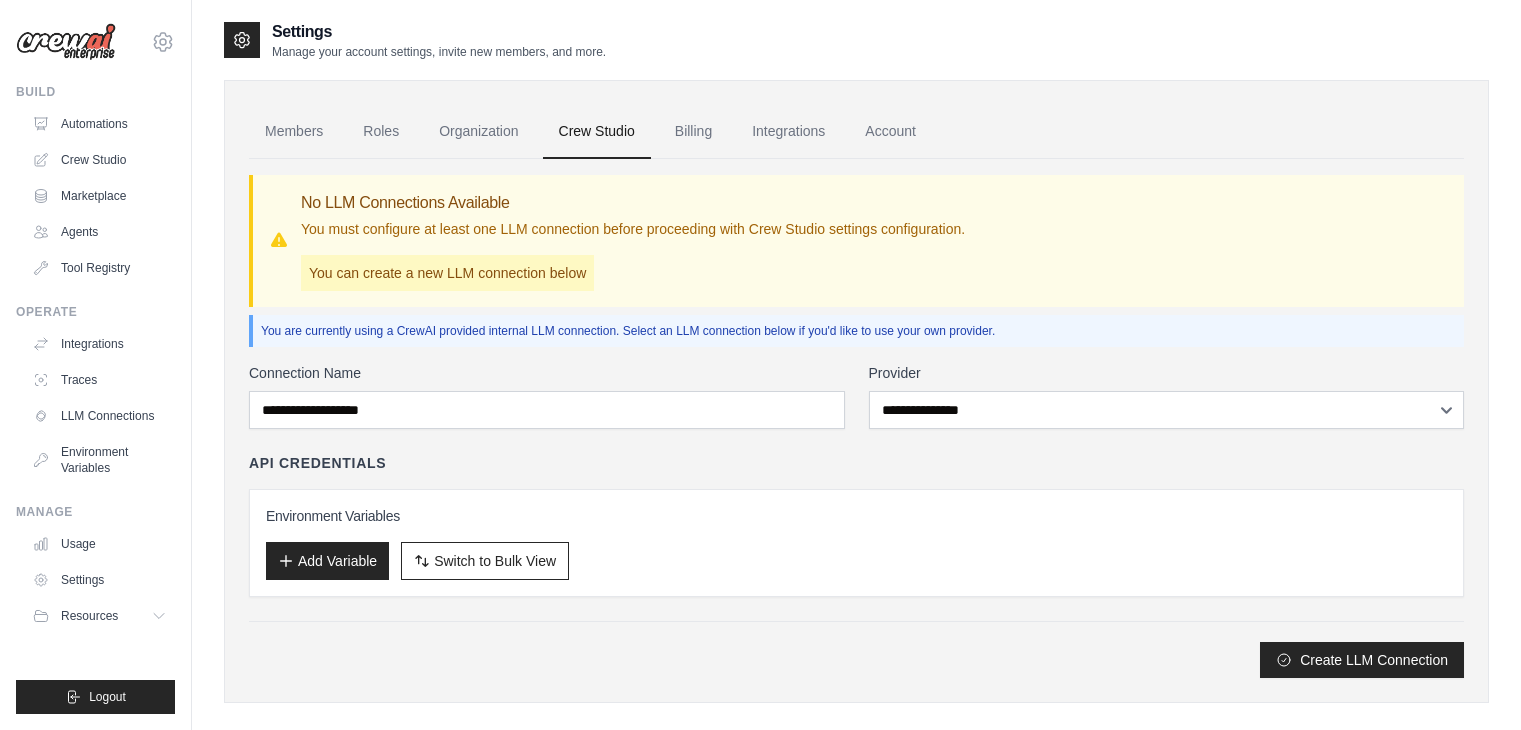 scroll, scrollTop: 0, scrollLeft: 0, axis: both 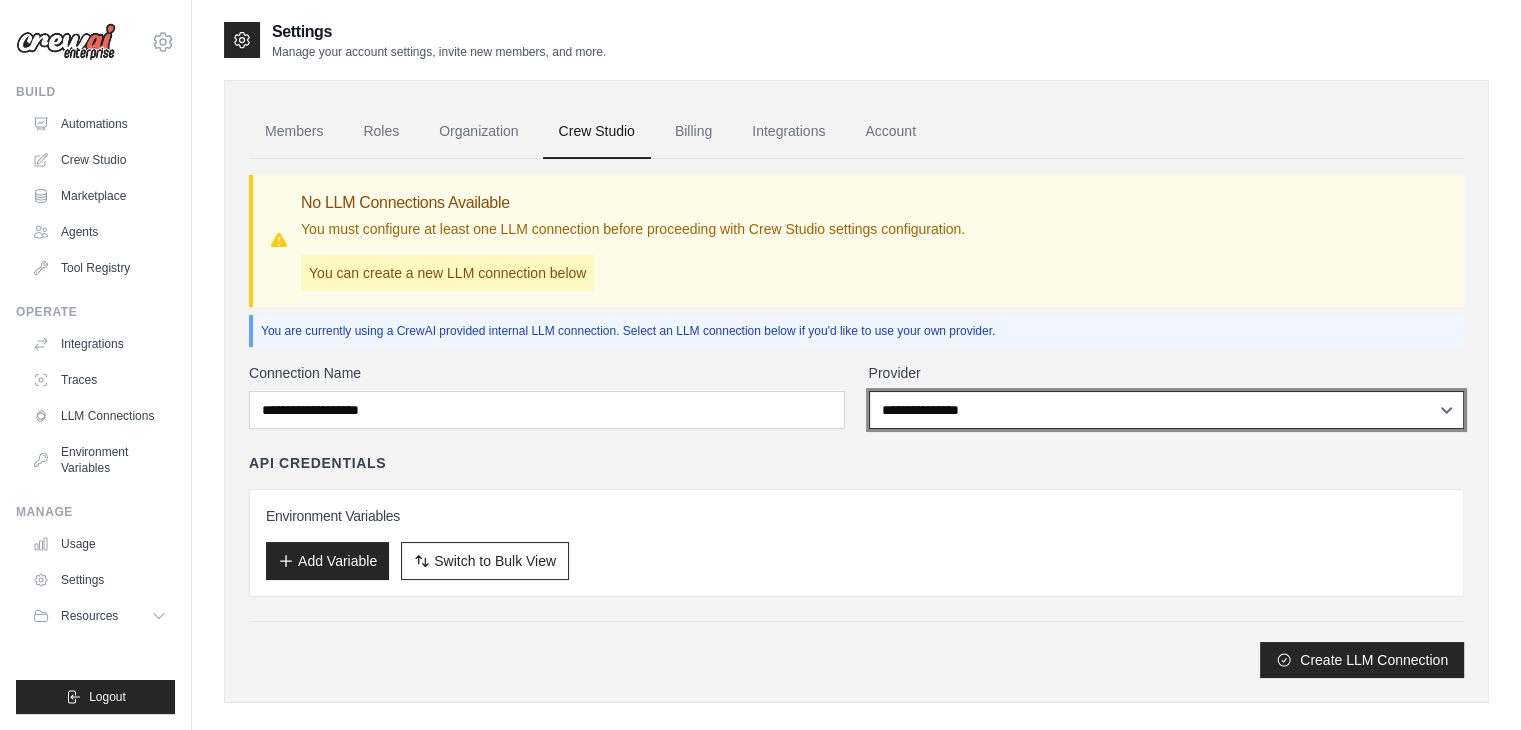 click on "**********" at bounding box center (1167, 410) 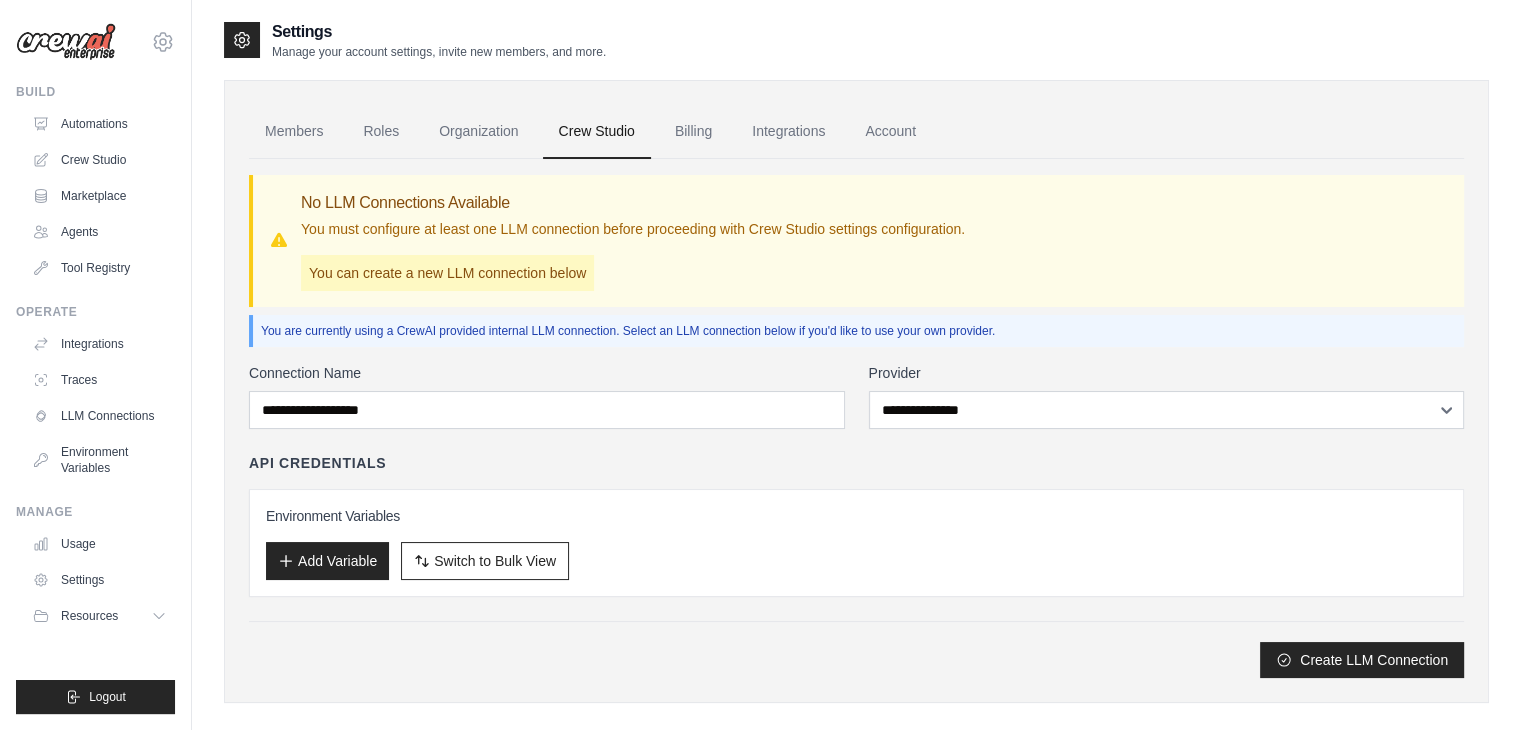 click on "Create LLM Connection" at bounding box center (856, 660) 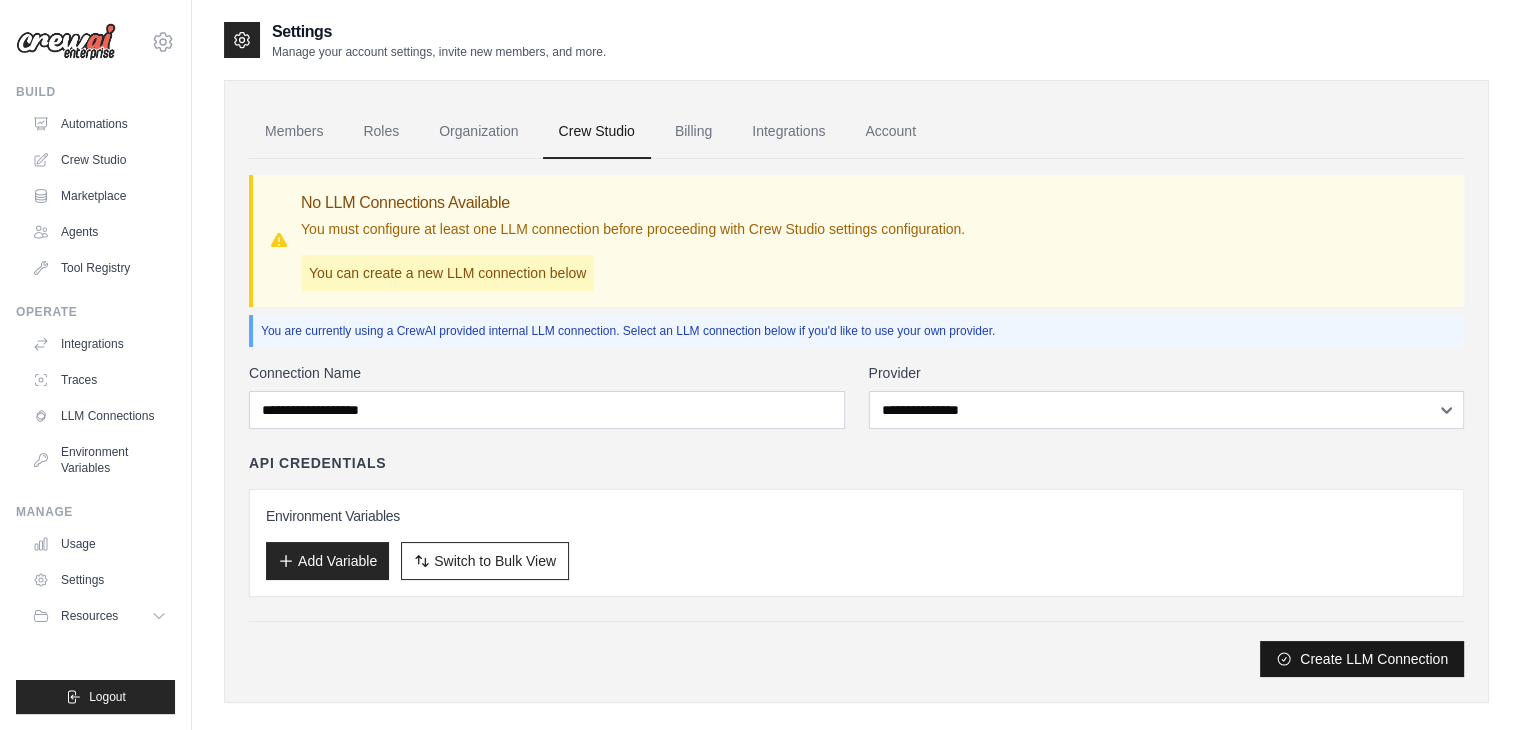 click on "Create LLM Connection" at bounding box center [1362, 659] 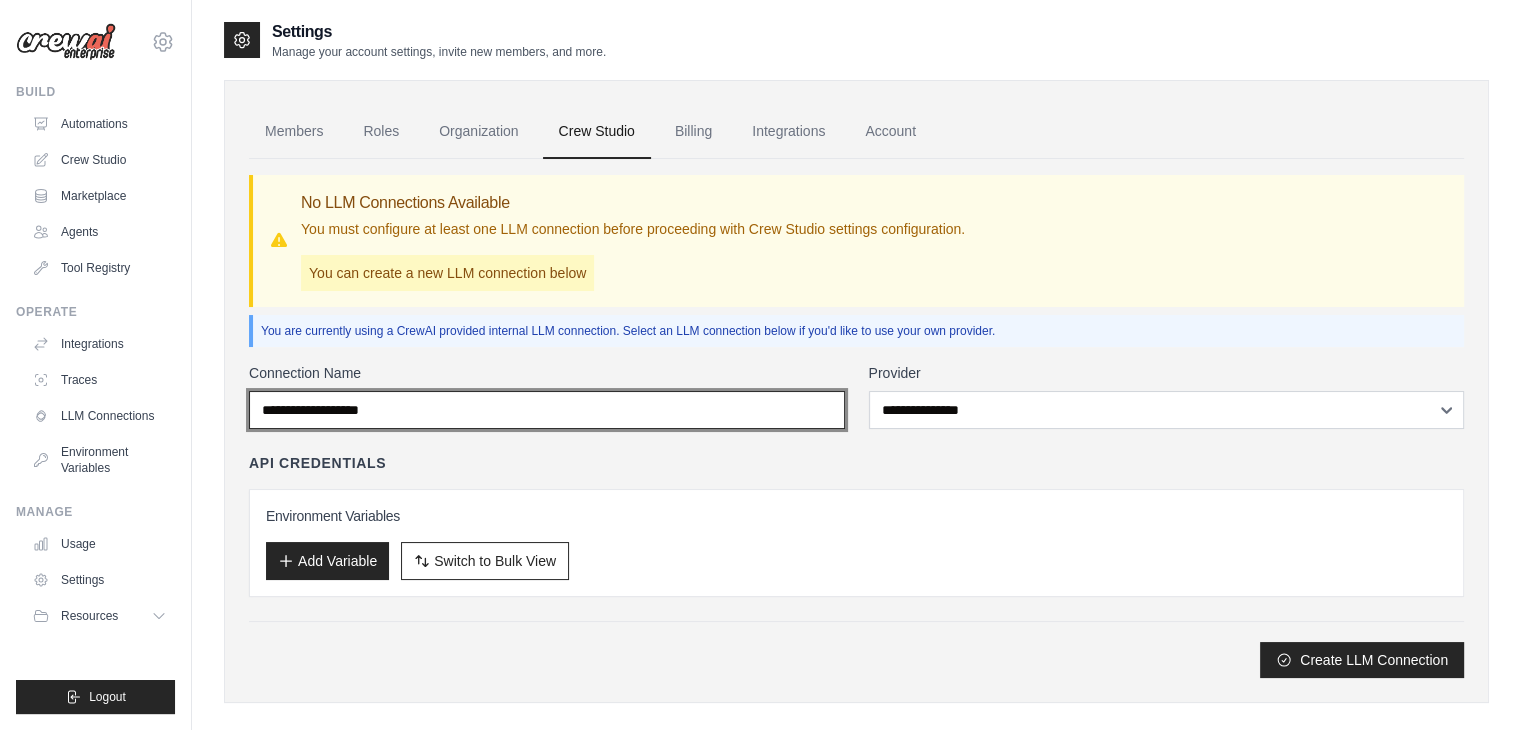 scroll, scrollTop: 40, scrollLeft: 0, axis: vertical 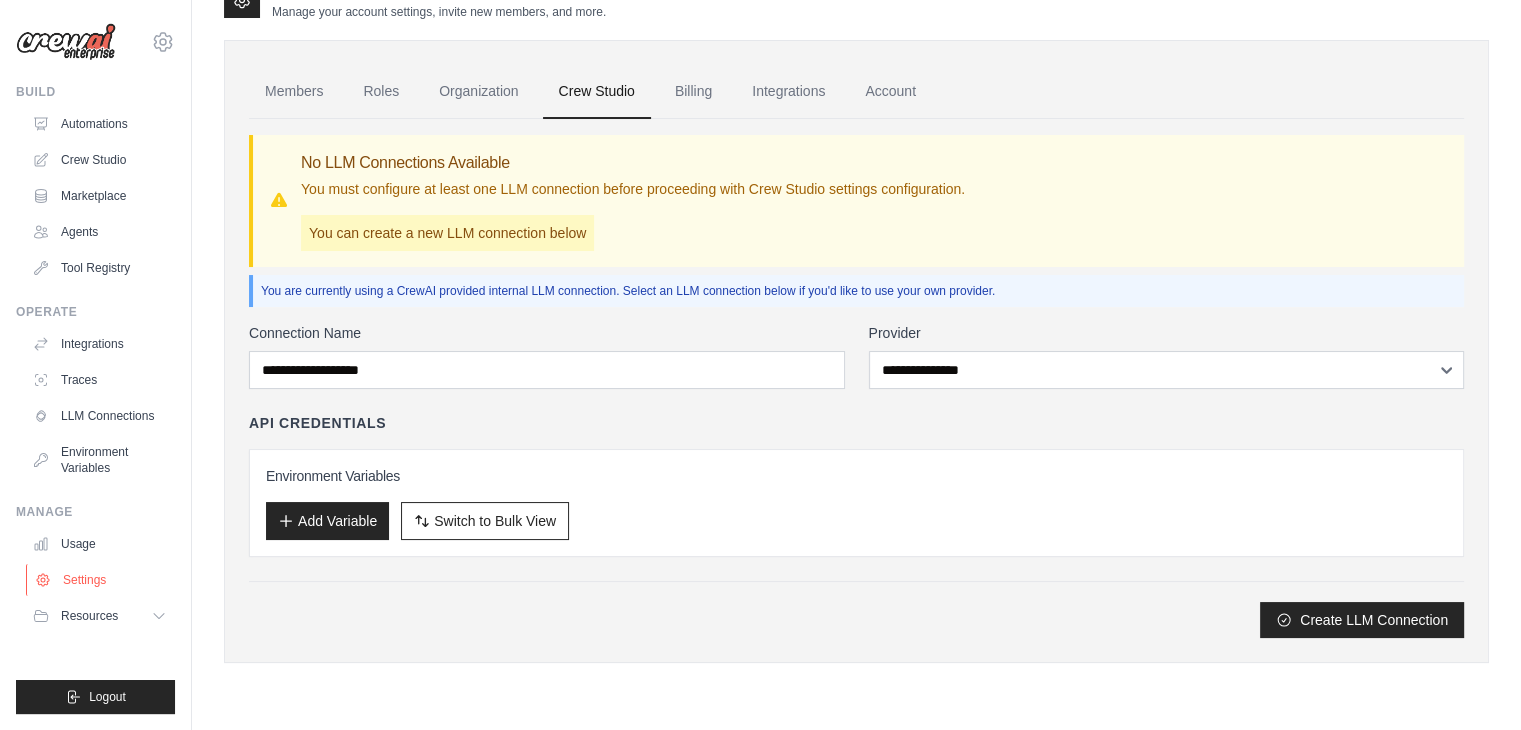 click on "Settings" at bounding box center [101, 580] 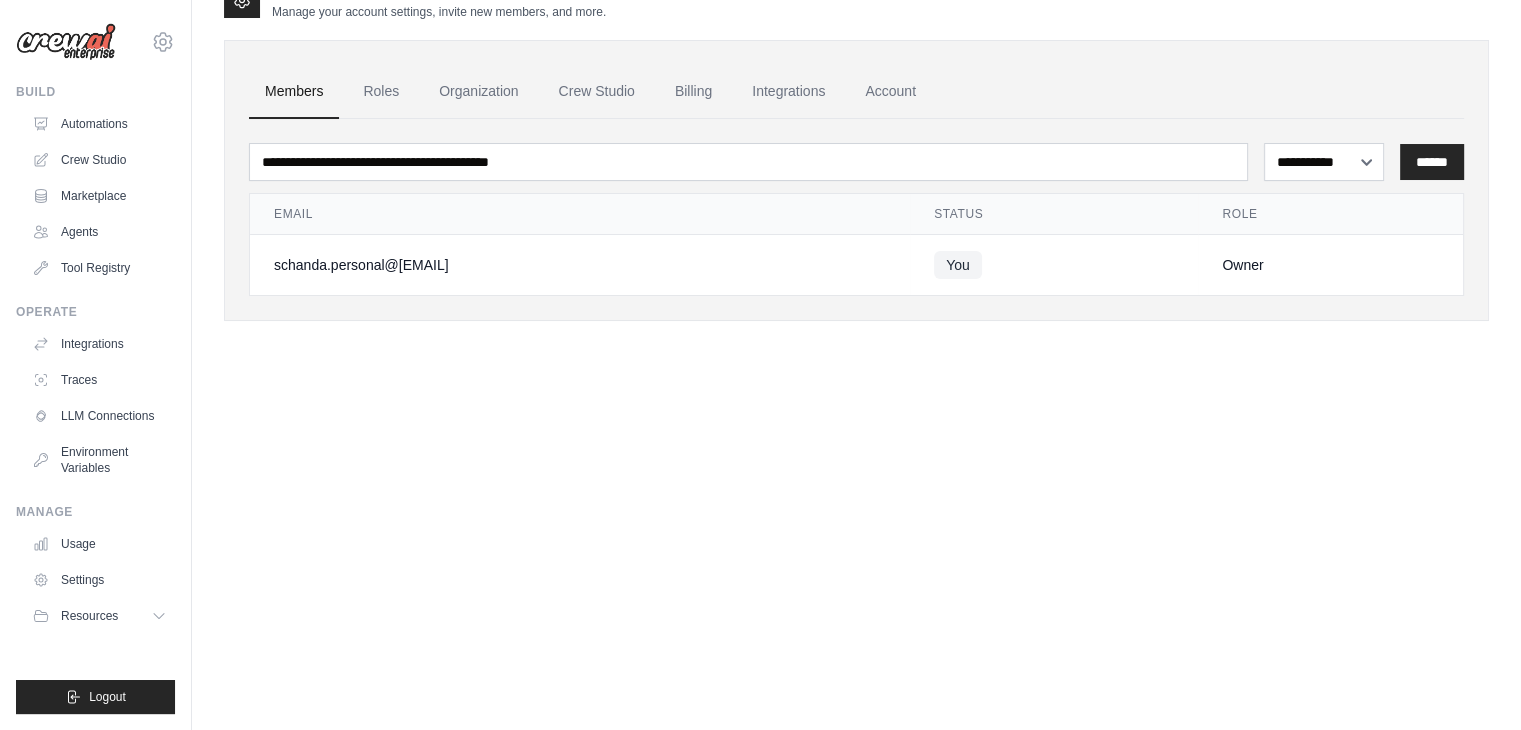scroll, scrollTop: 0, scrollLeft: 0, axis: both 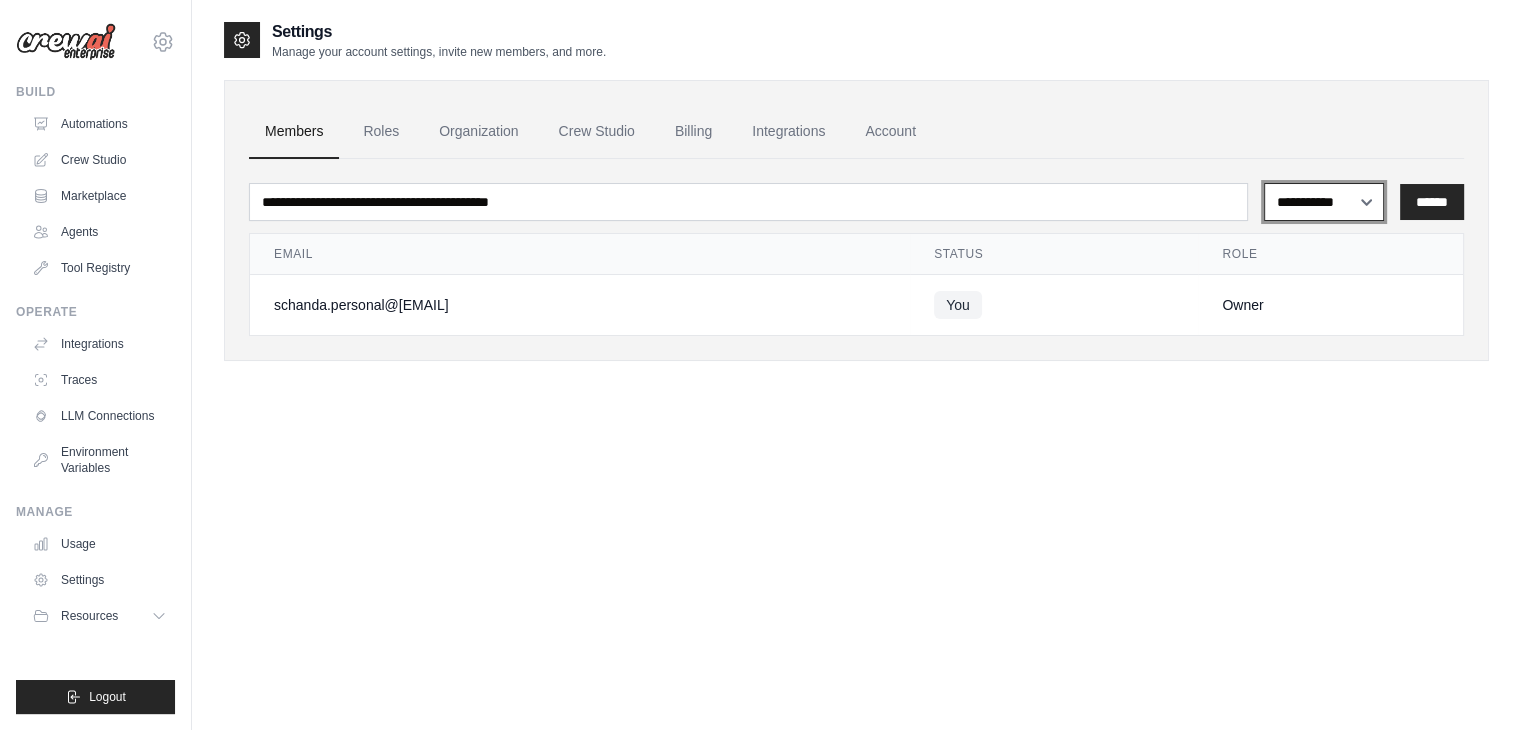 click on "**********" at bounding box center (1324, 202) 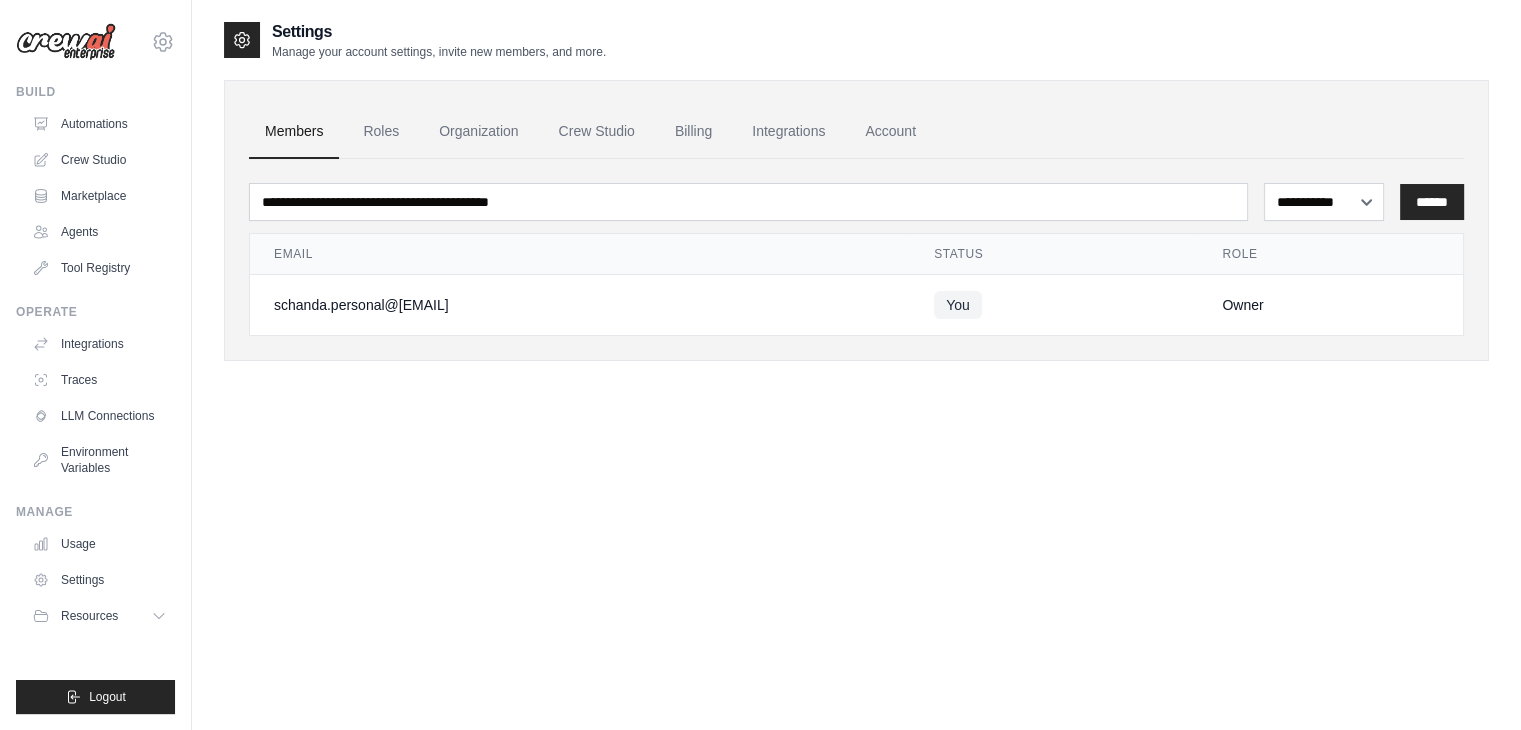 click on "**********" at bounding box center (856, 385) 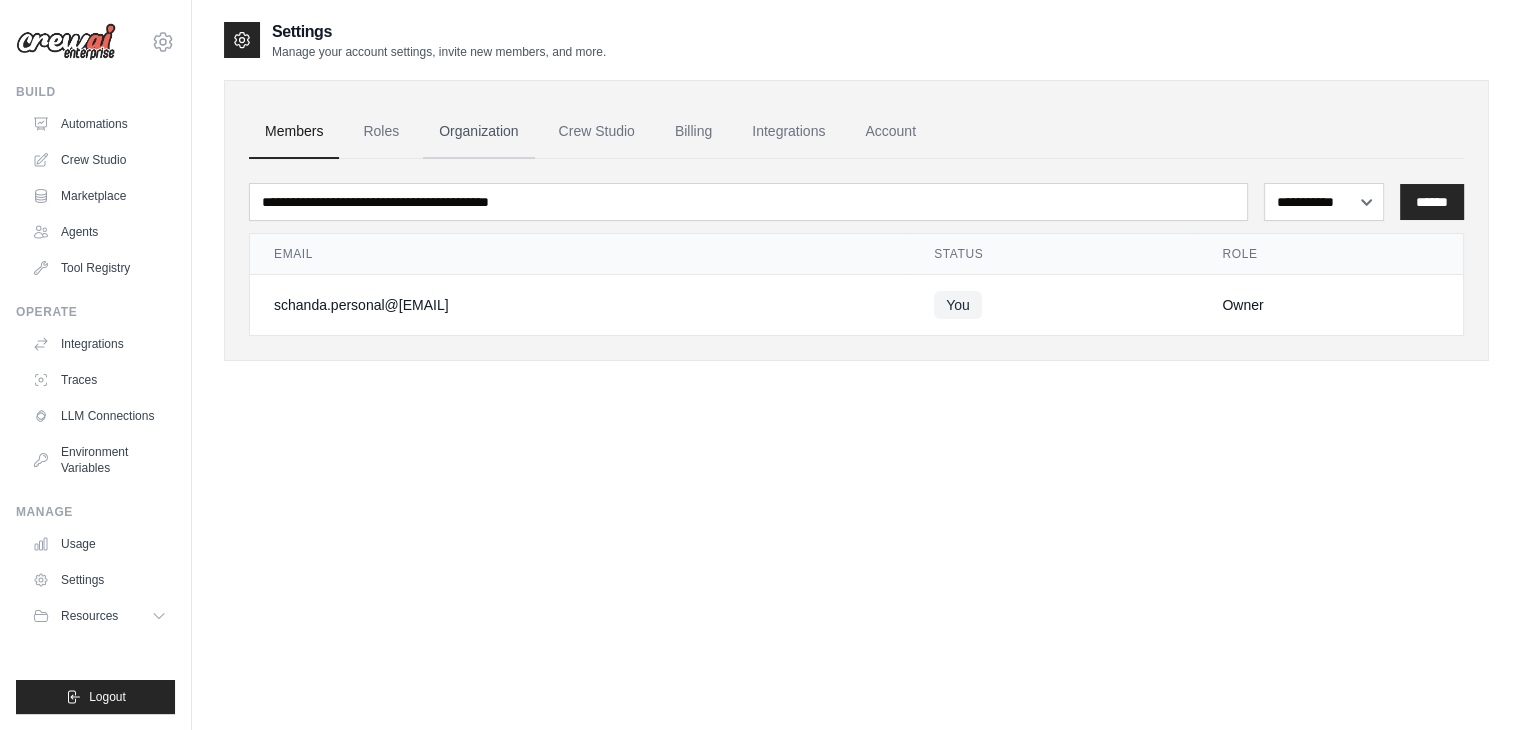 click on "Organization" at bounding box center (478, 132) 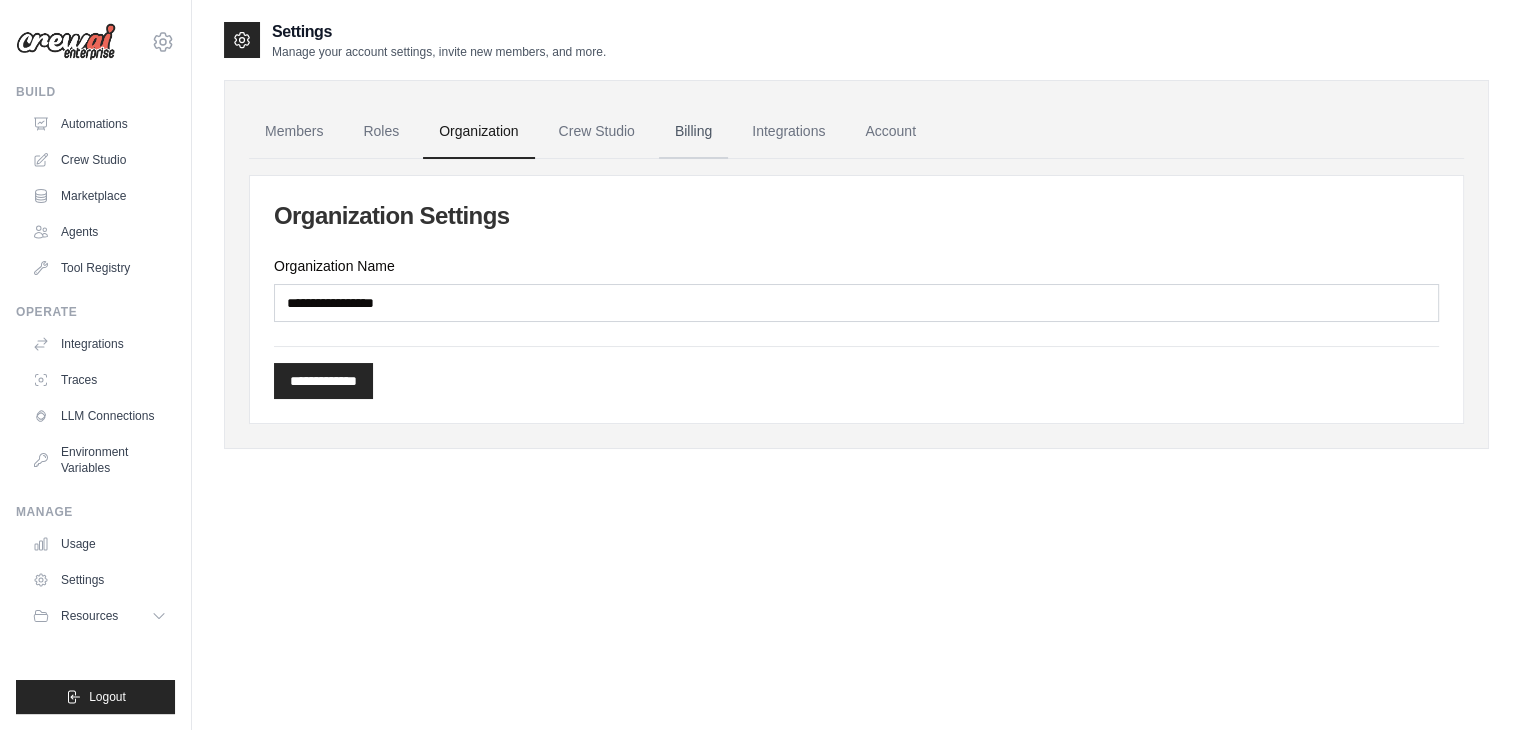 click on "Billing" at bounding box center [693, 132] 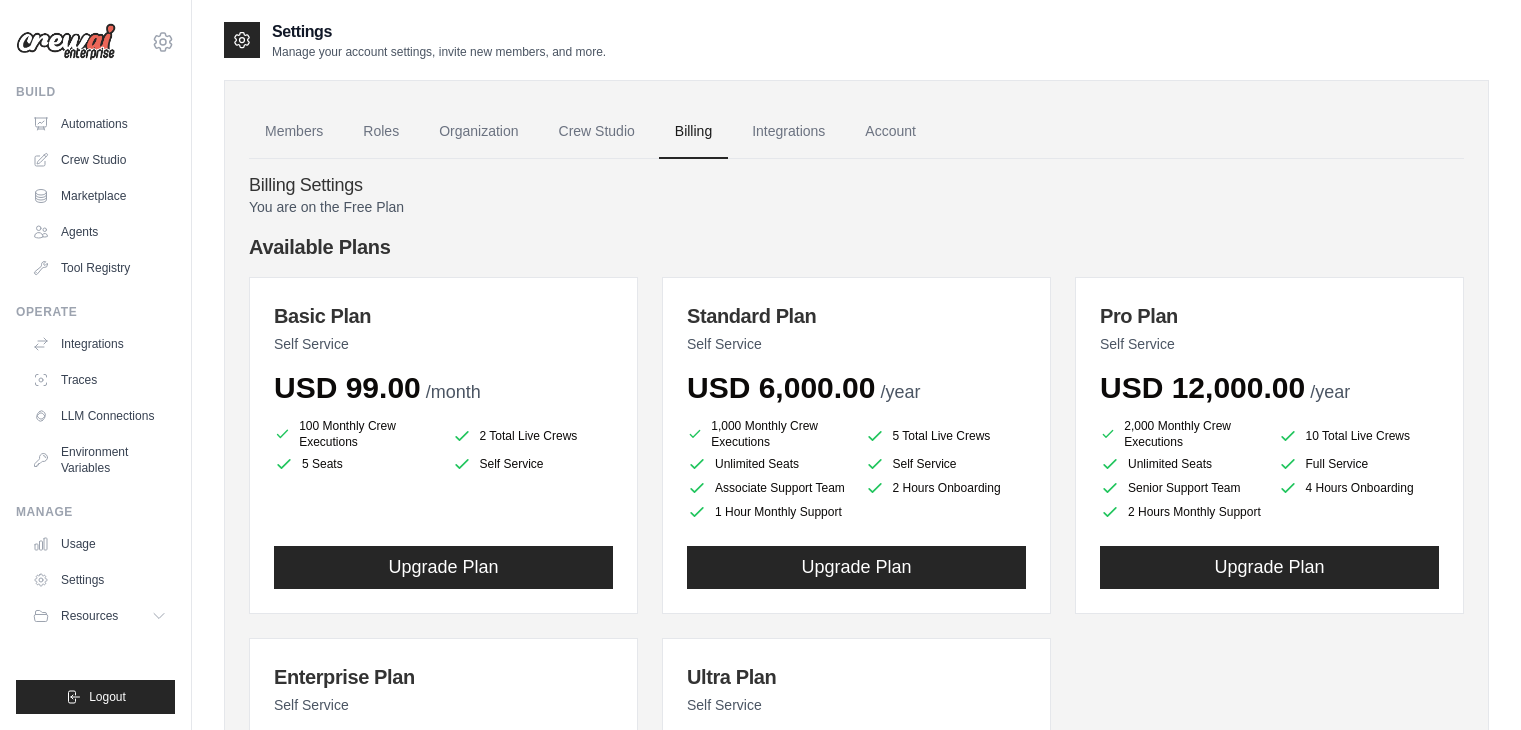 scroll, scrollTop: 0, scrollLeft: 0, axis: both 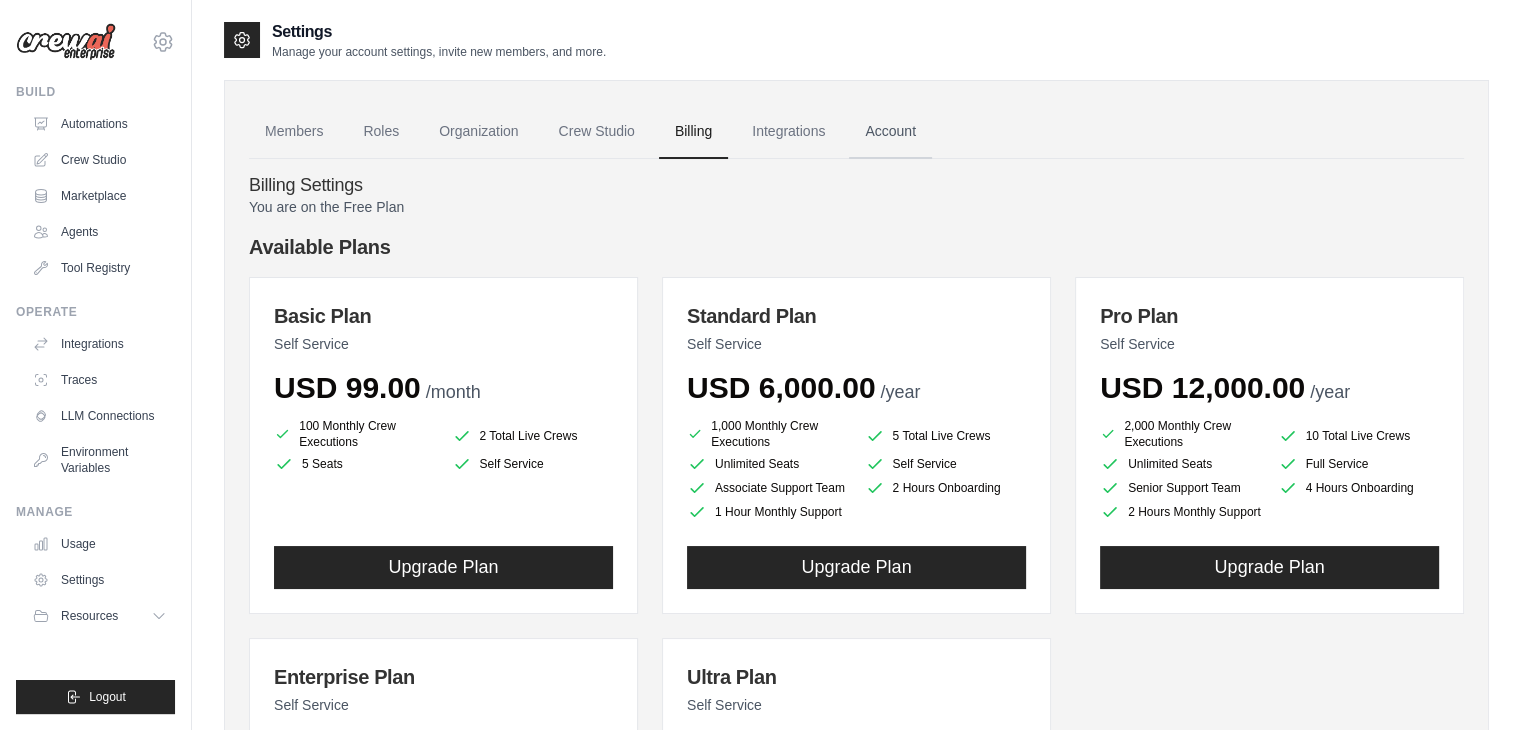 click on "Account" at bounding box center (890, 132) 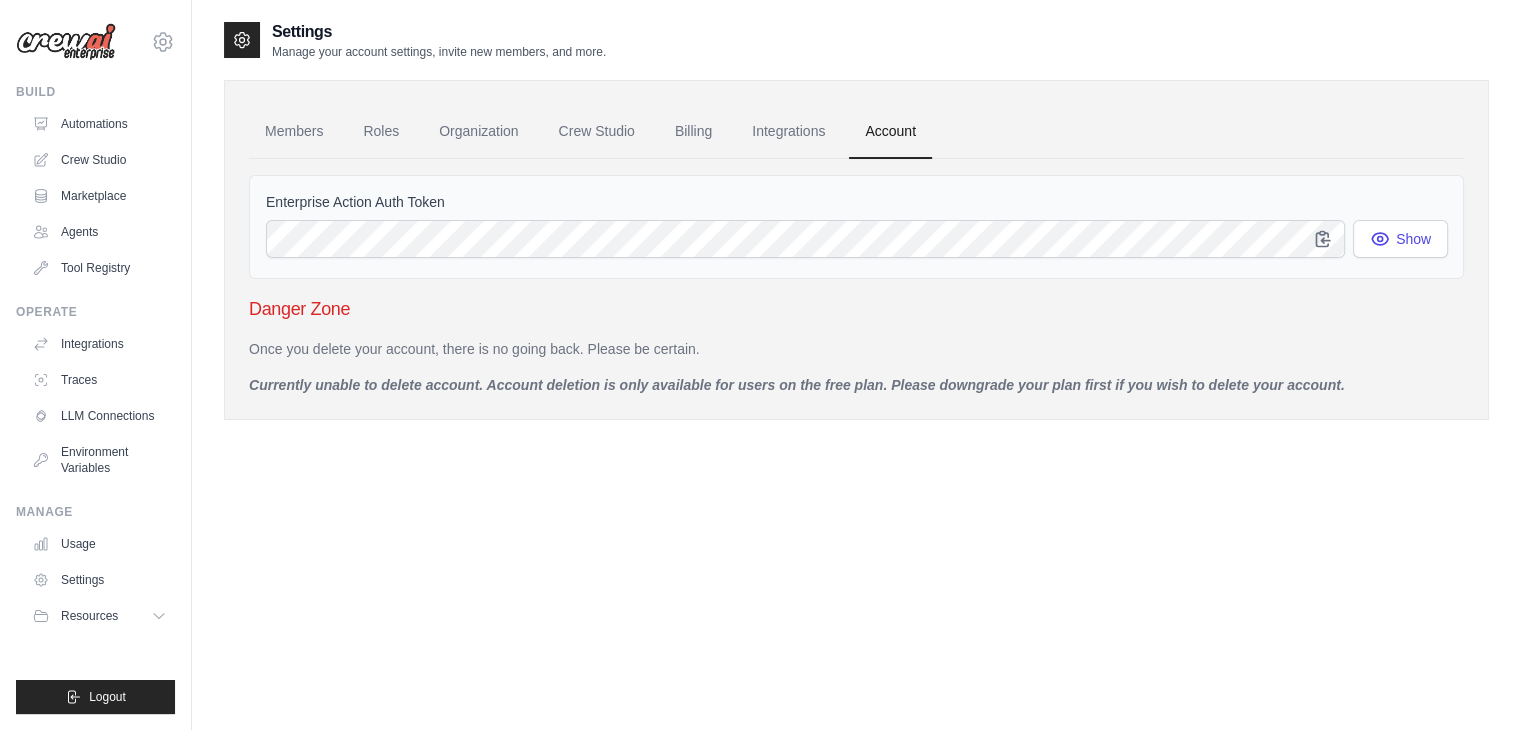 click on "Settings
Manage your account settings, invite new members, and more.
Members
Roles
Organization
Crew Studio
Billing
Integrations
Account
Enterprise Action Auth Token
Show
Danger Zone" at bounding box center (856, 385) 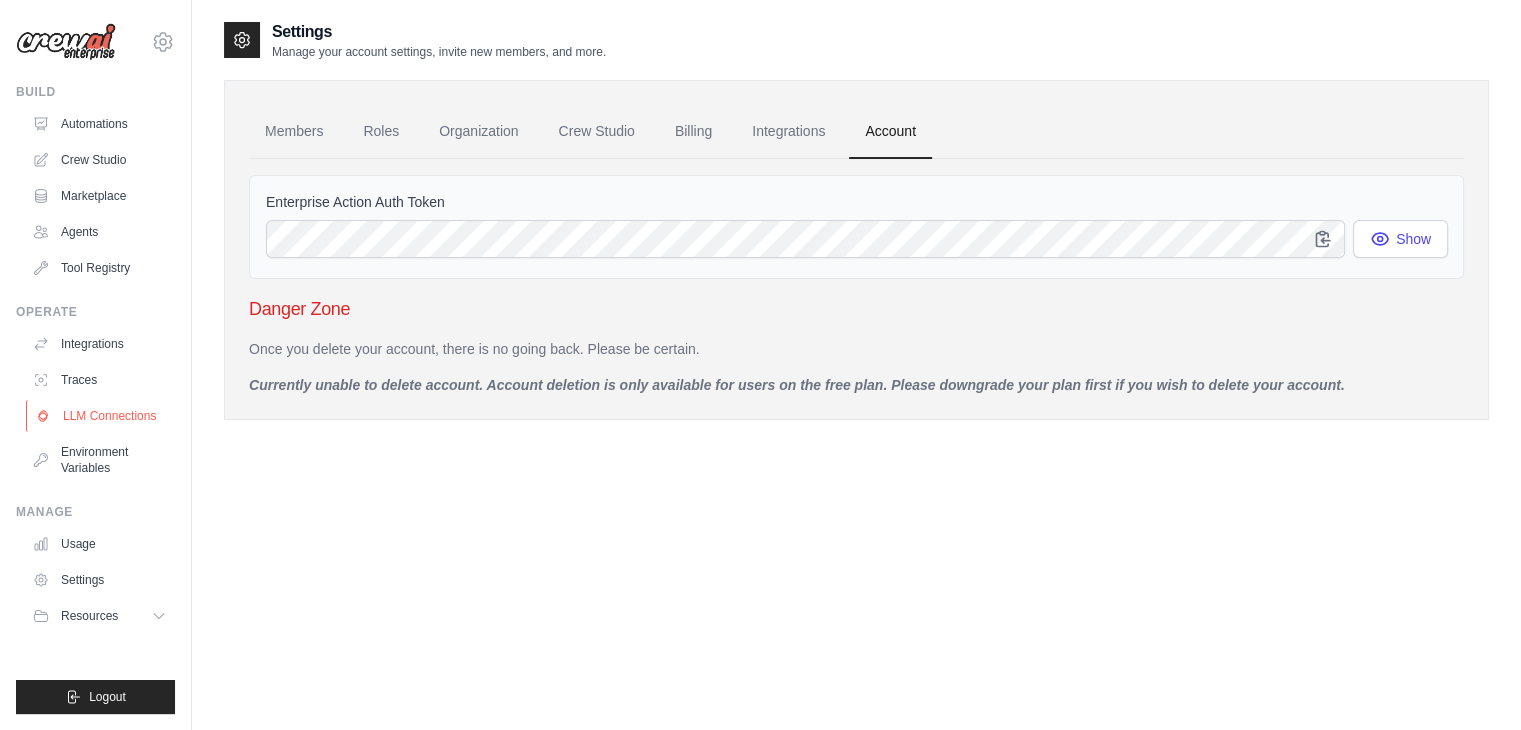 click on "LLM Connections" at bounding box center (101, 416) 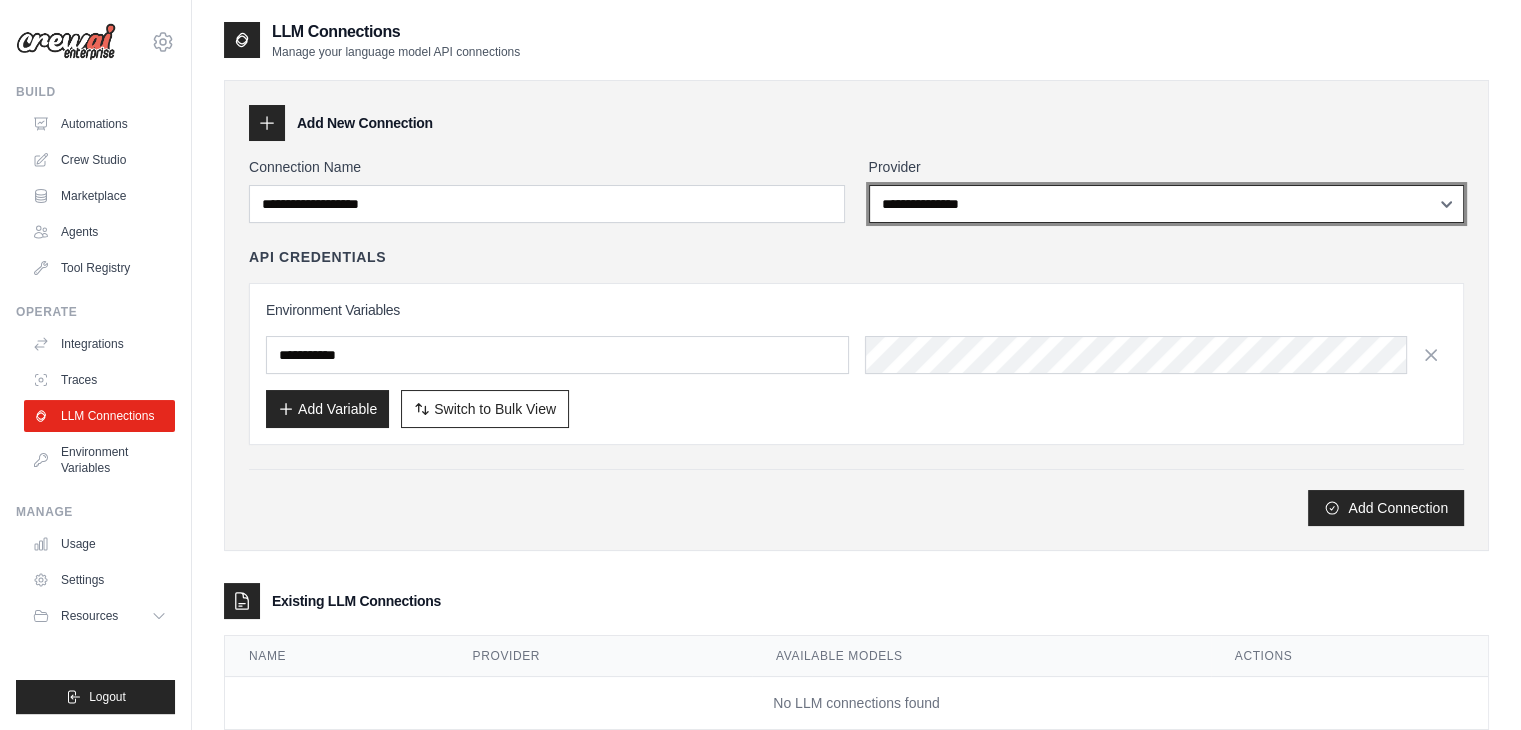 click on "**********" at bounding box center [1167, 204] 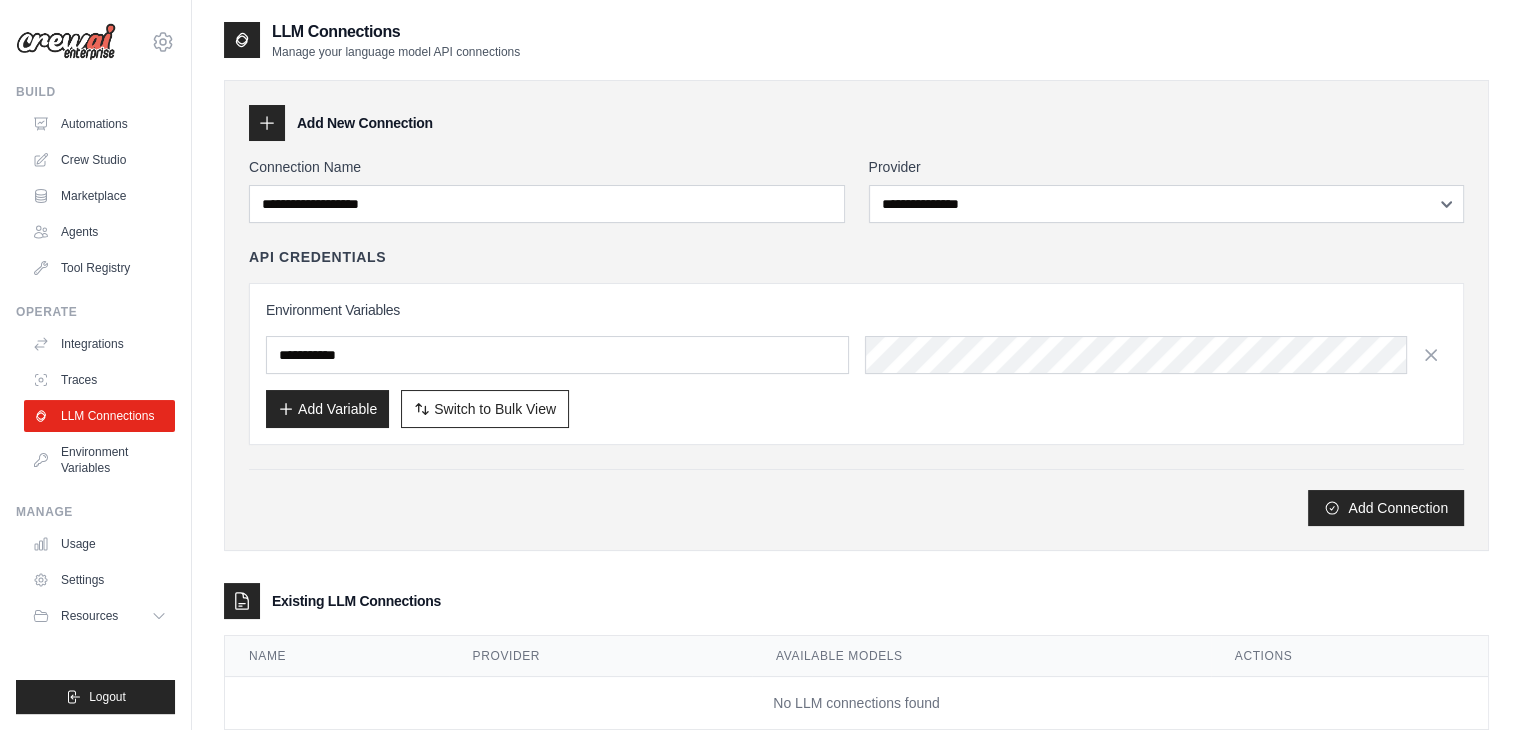 click at bounding box center (66, 42) 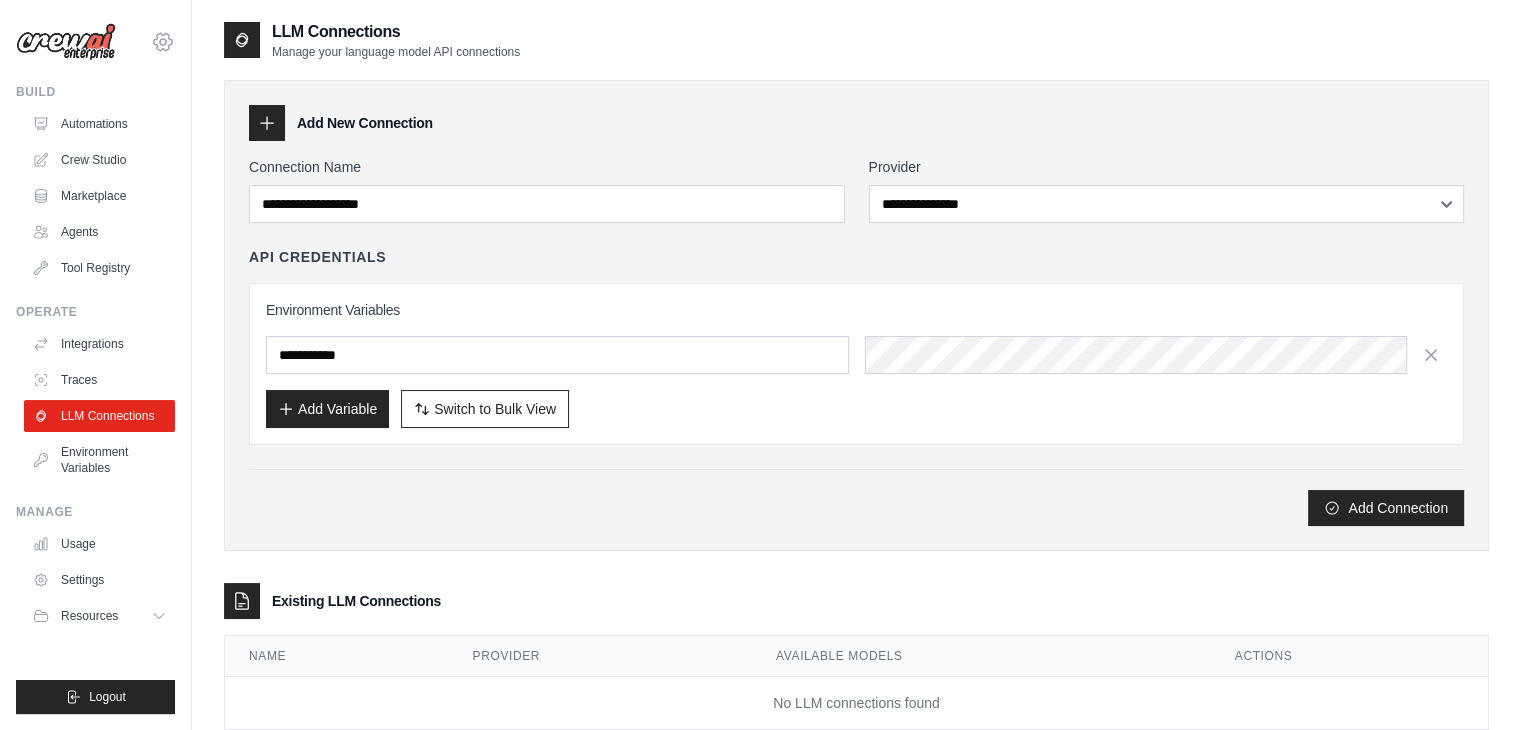 click 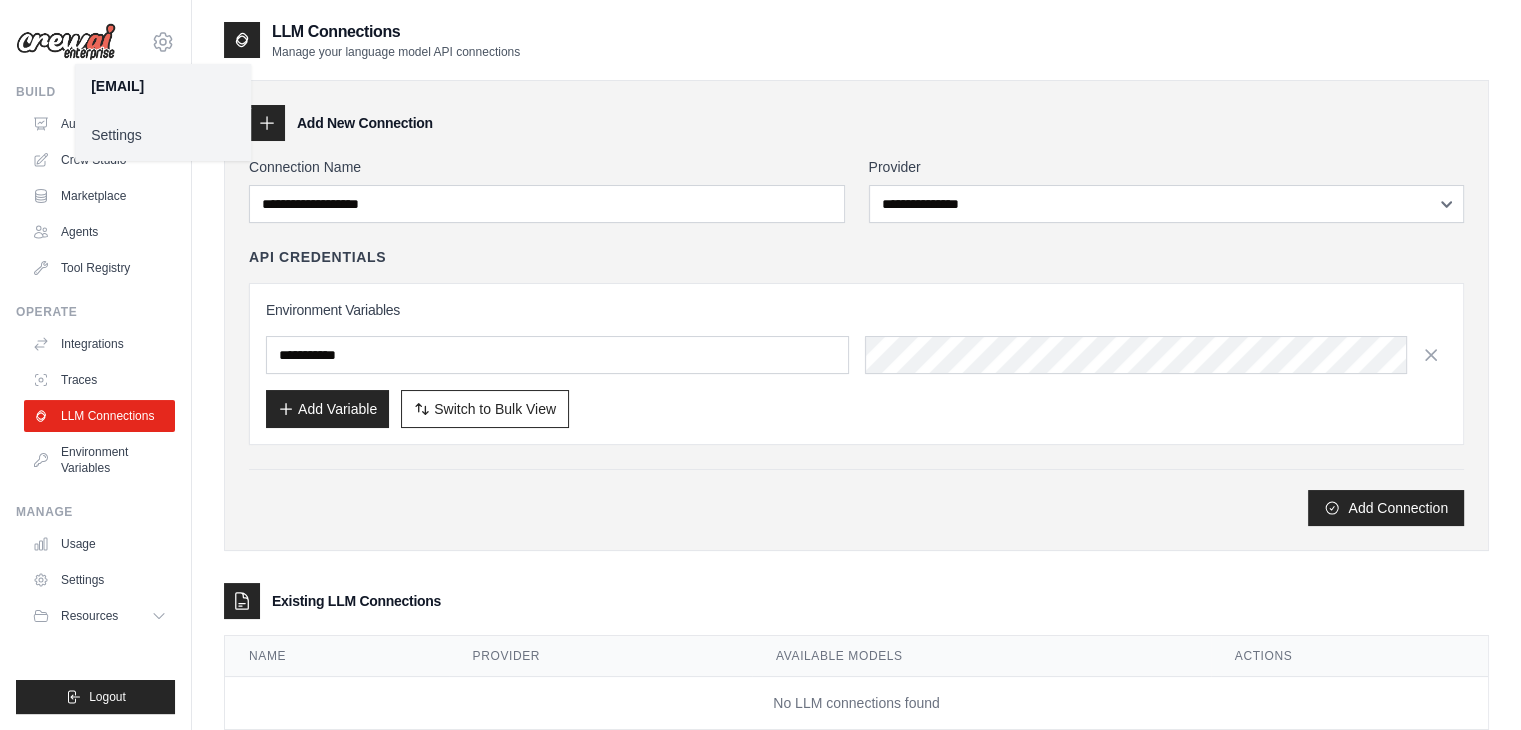 click on "Settings" at bounding box center [163, 135] 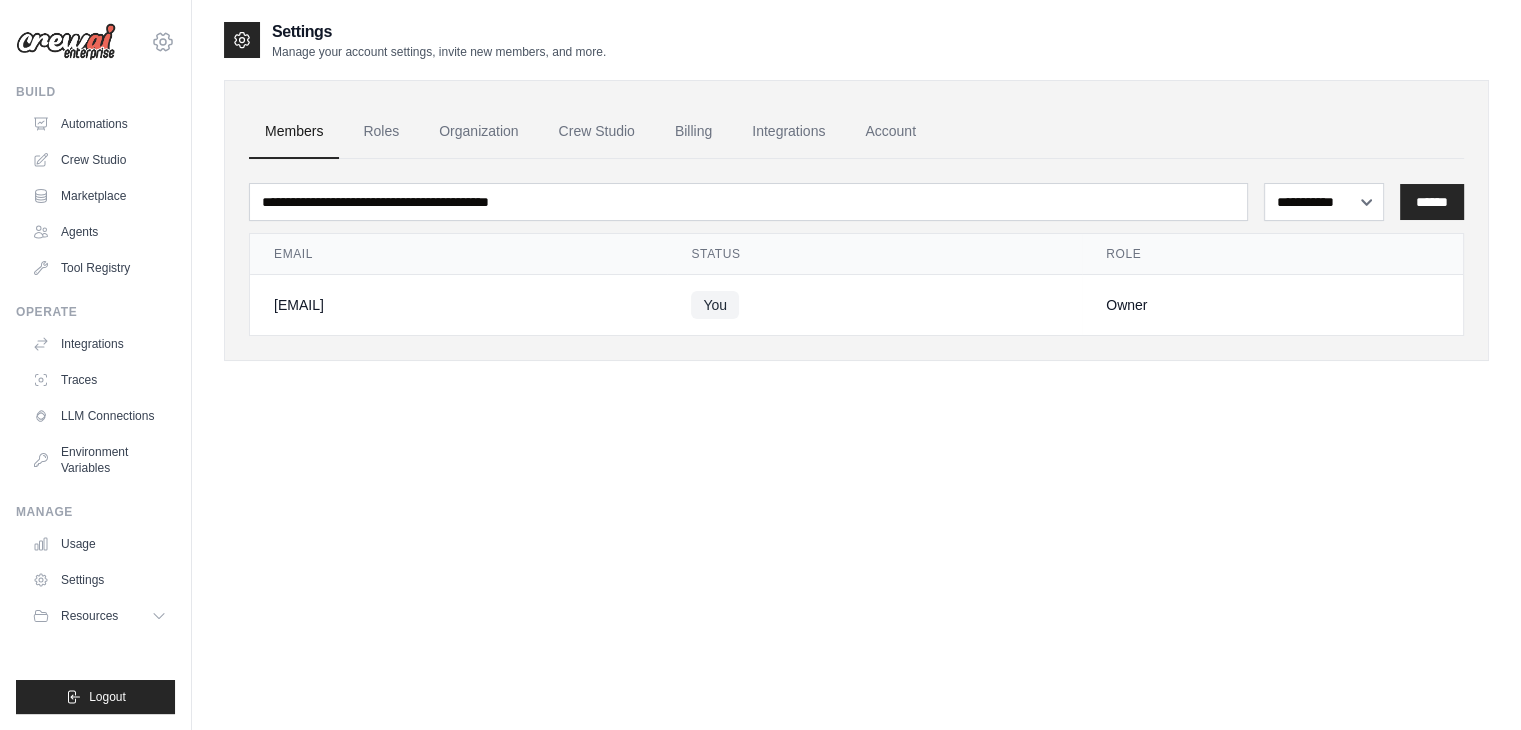 click 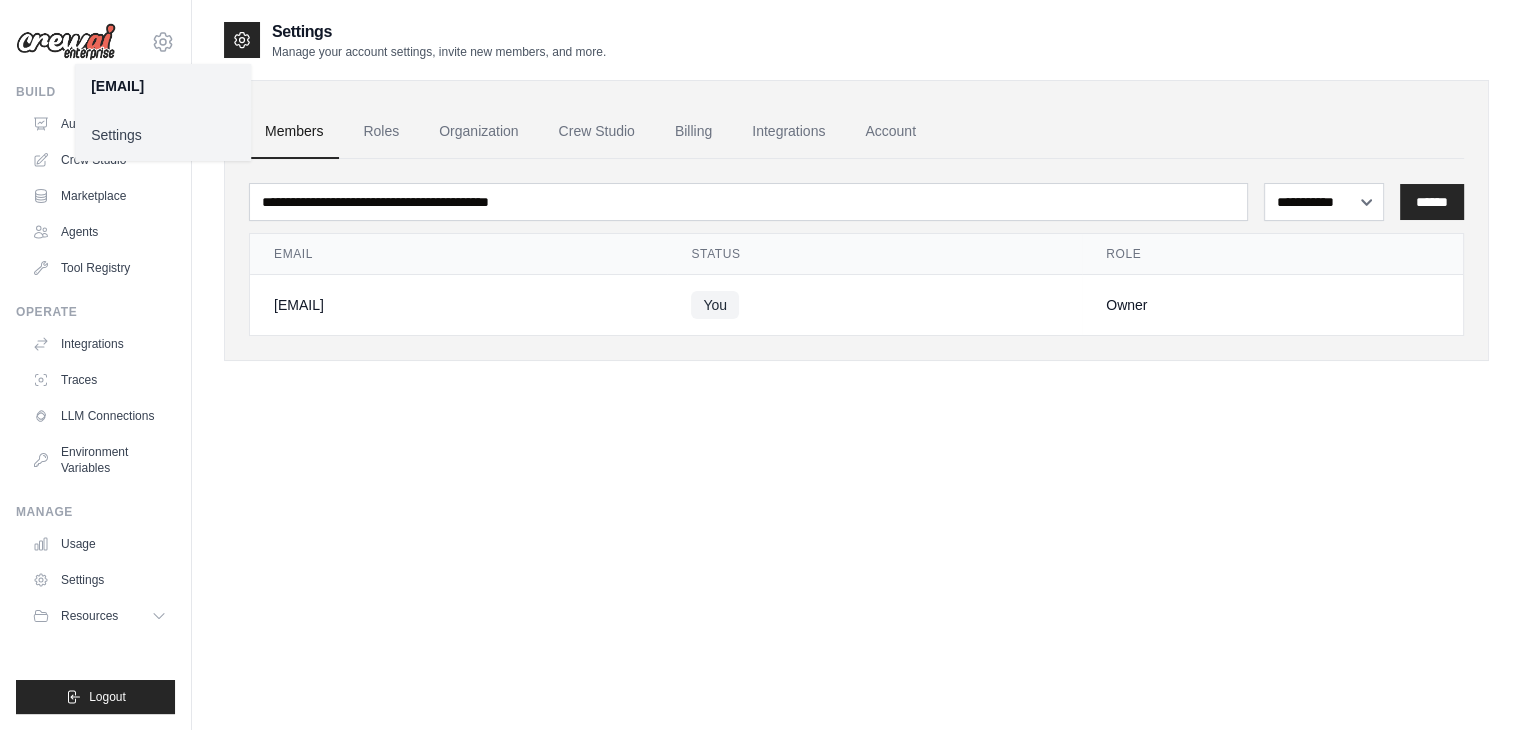 click on "[EMAIL]" at bounding box center (163, 86) 